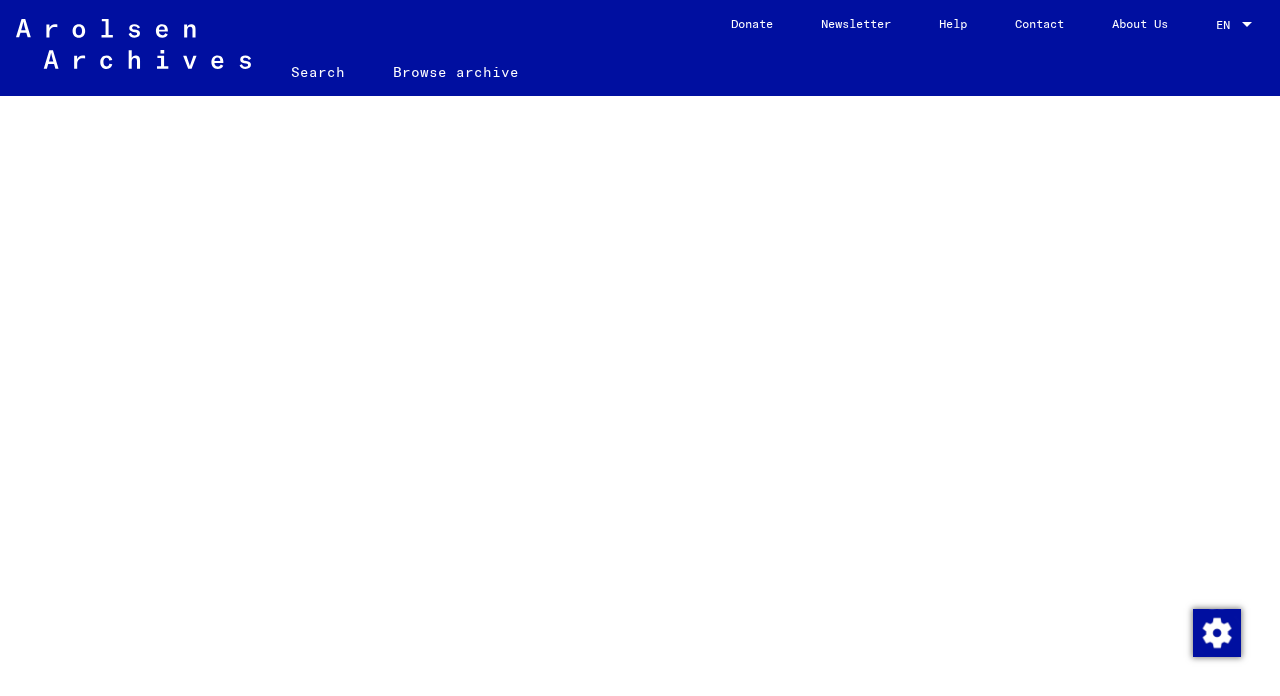 scroll, scrollTop: 0, scrollLeft: 0, axis: both 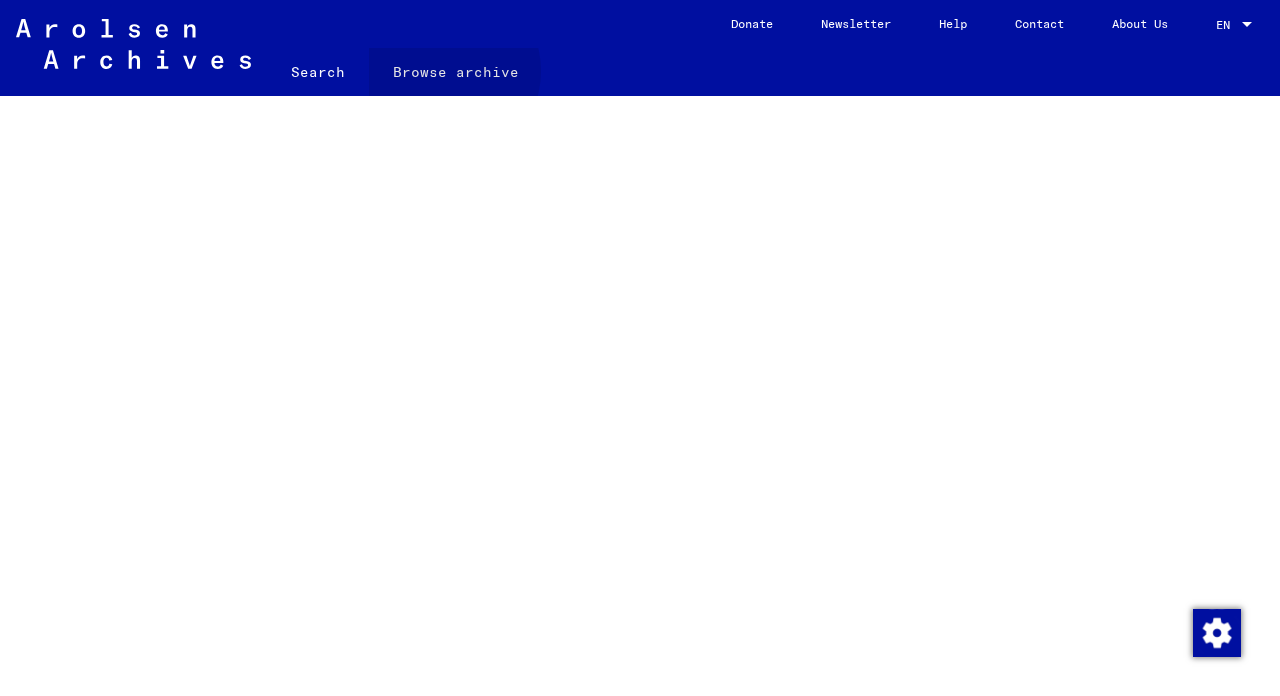 click on "Browse archive" 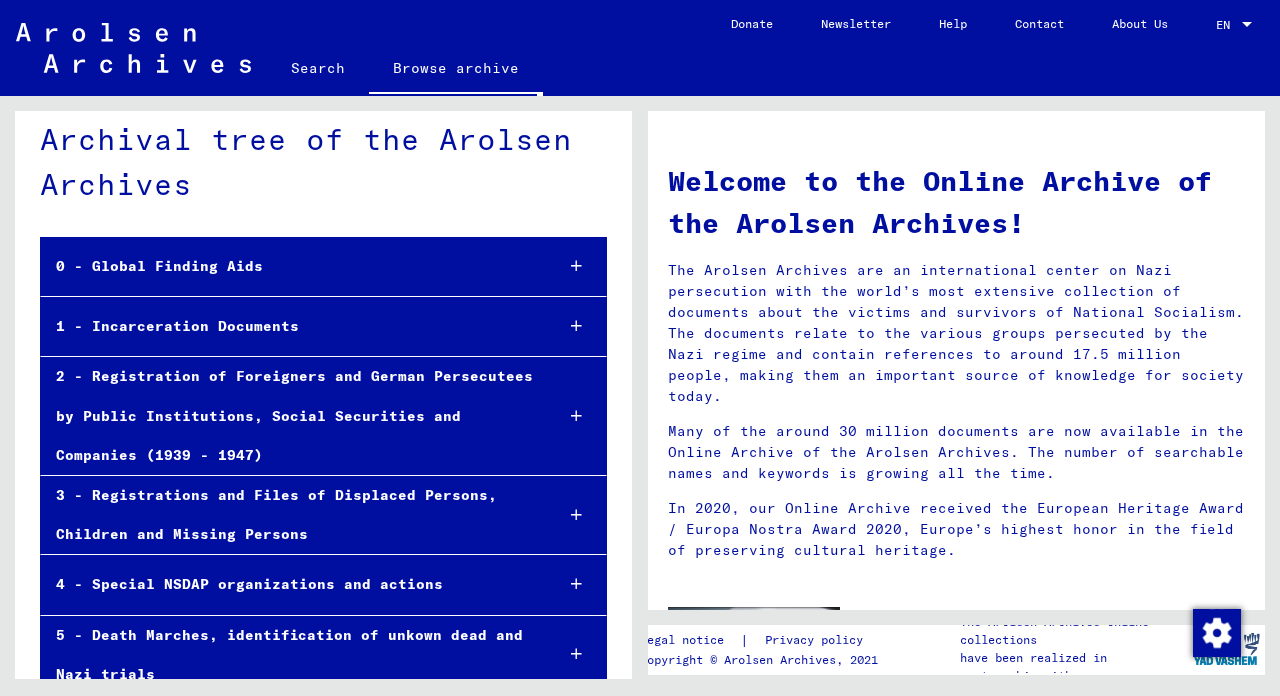 scroll, scrollTop: 0, scrollLeft: 0, axis: both 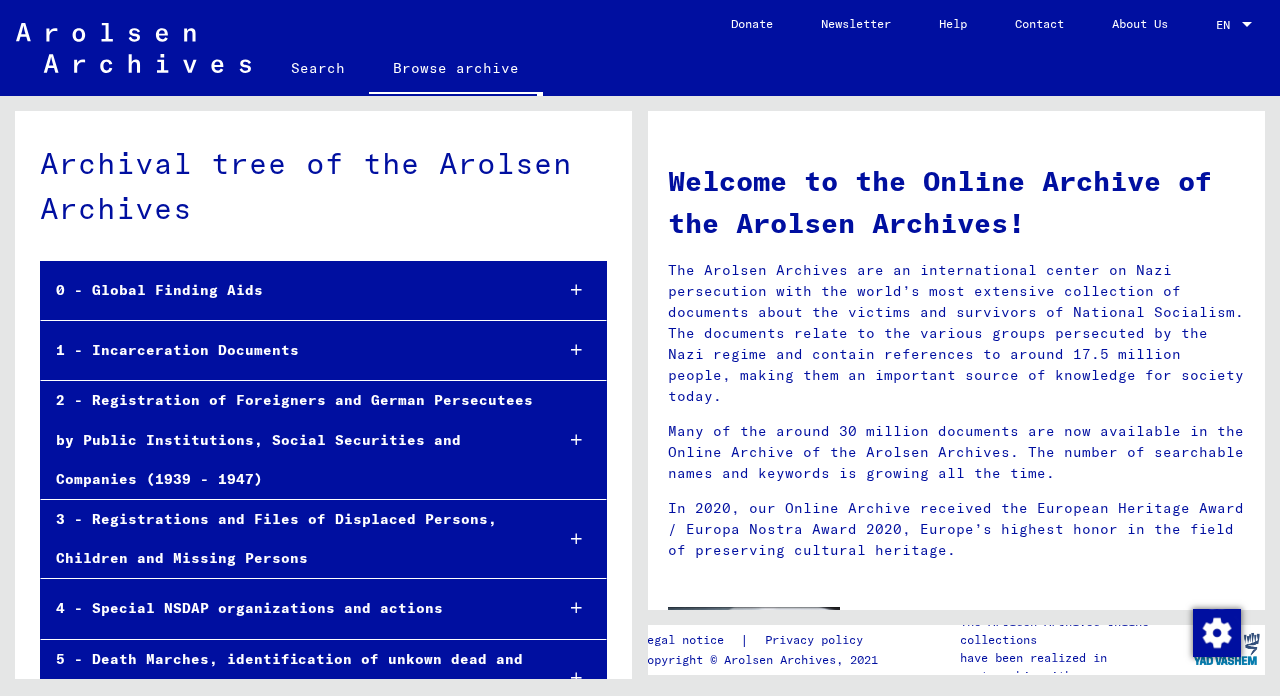 click on "1 - Incarceration Documents" at bounding box center [289, 350] 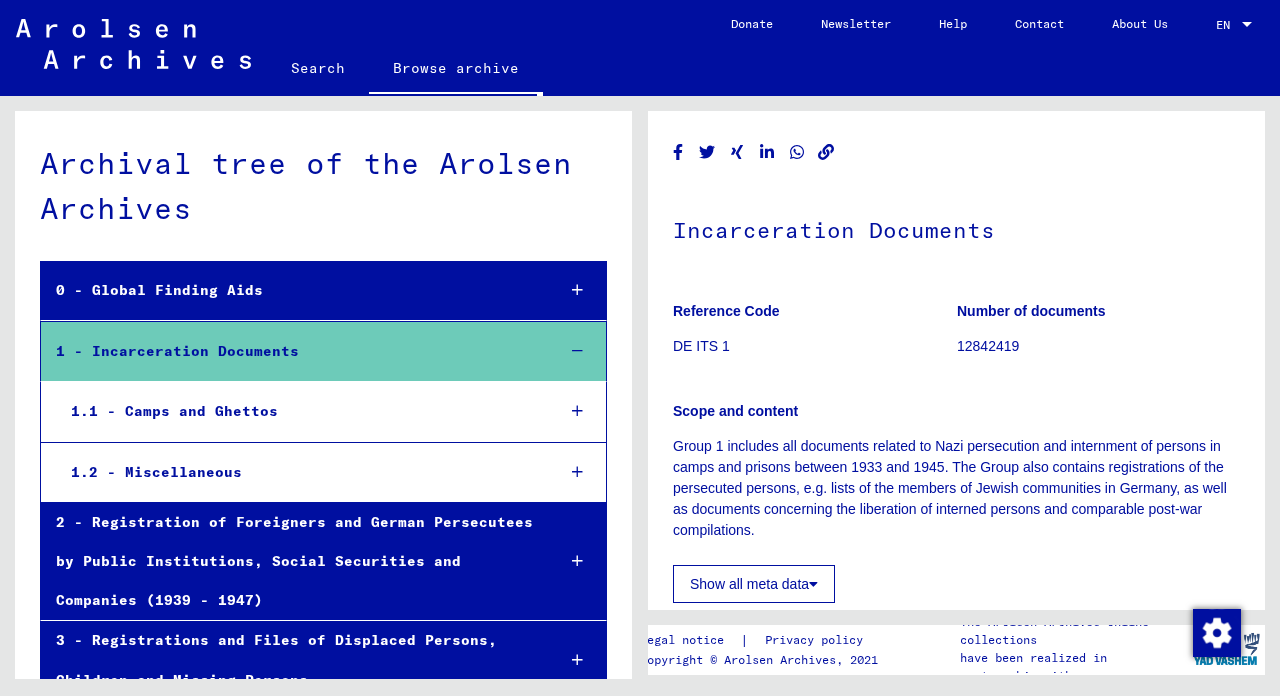 click on "1.1 - Camps and Ghettos" at bounding box center [297, 411] 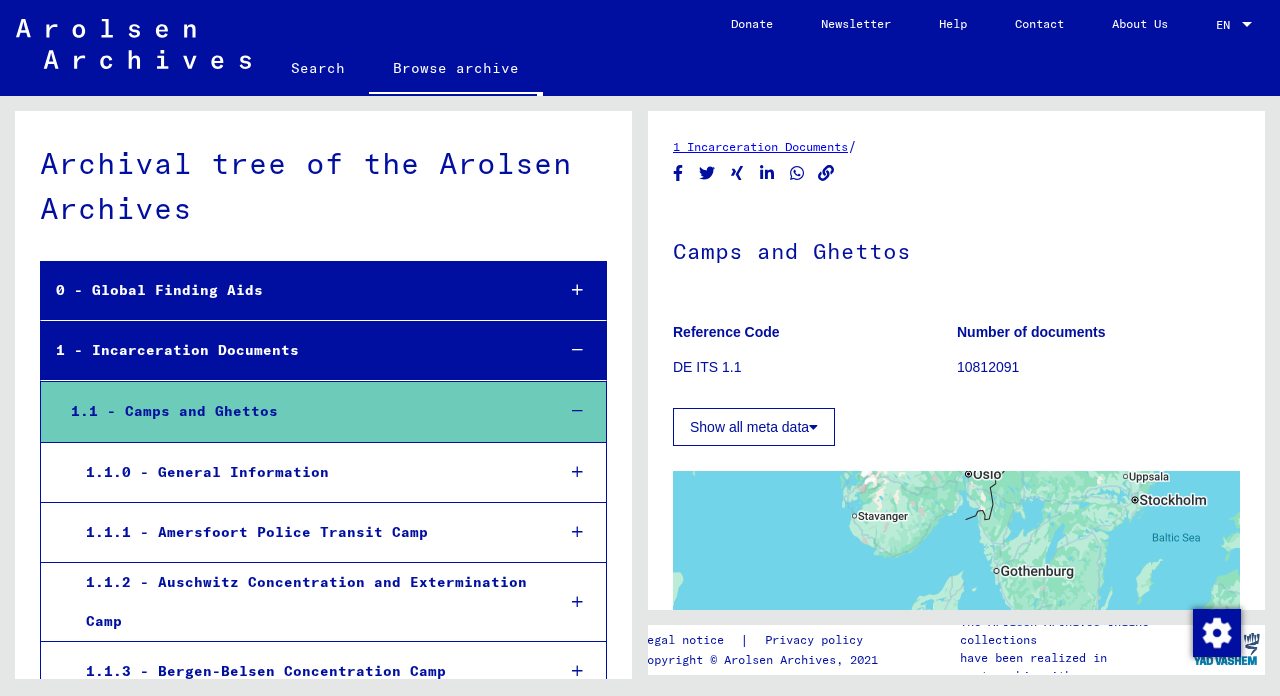 scroll, scrollTop: 0, scrollLeft: 0, axis: both 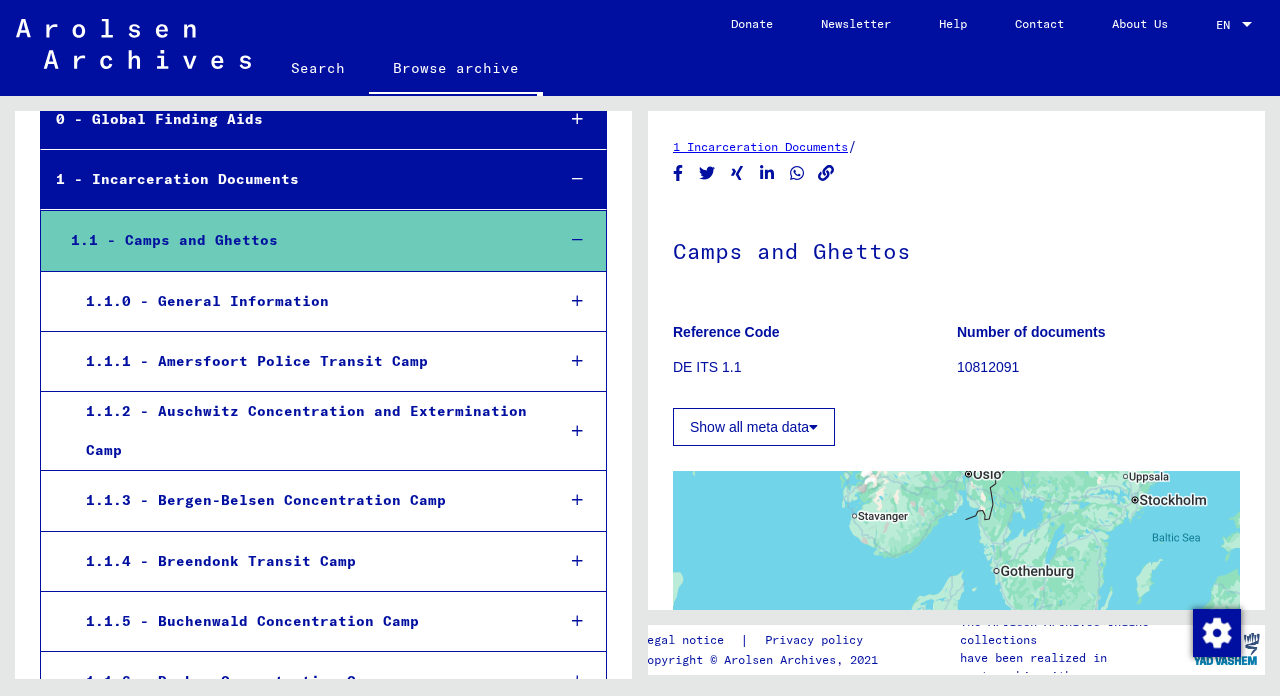 click on "1.1.2 - Auschwitz Concentration and Extermination Camp" at bounding box center (305, 431) 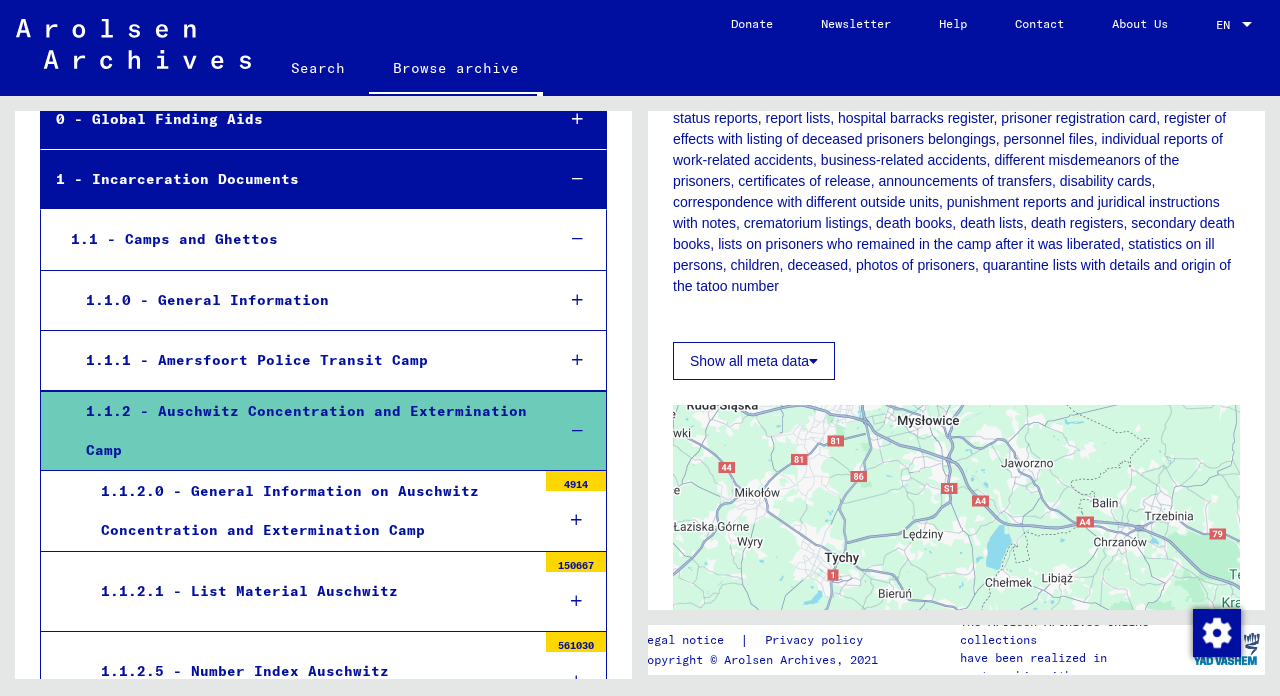 scroll, scrollTop: 438, scrollLeft: 0, axis: vertical 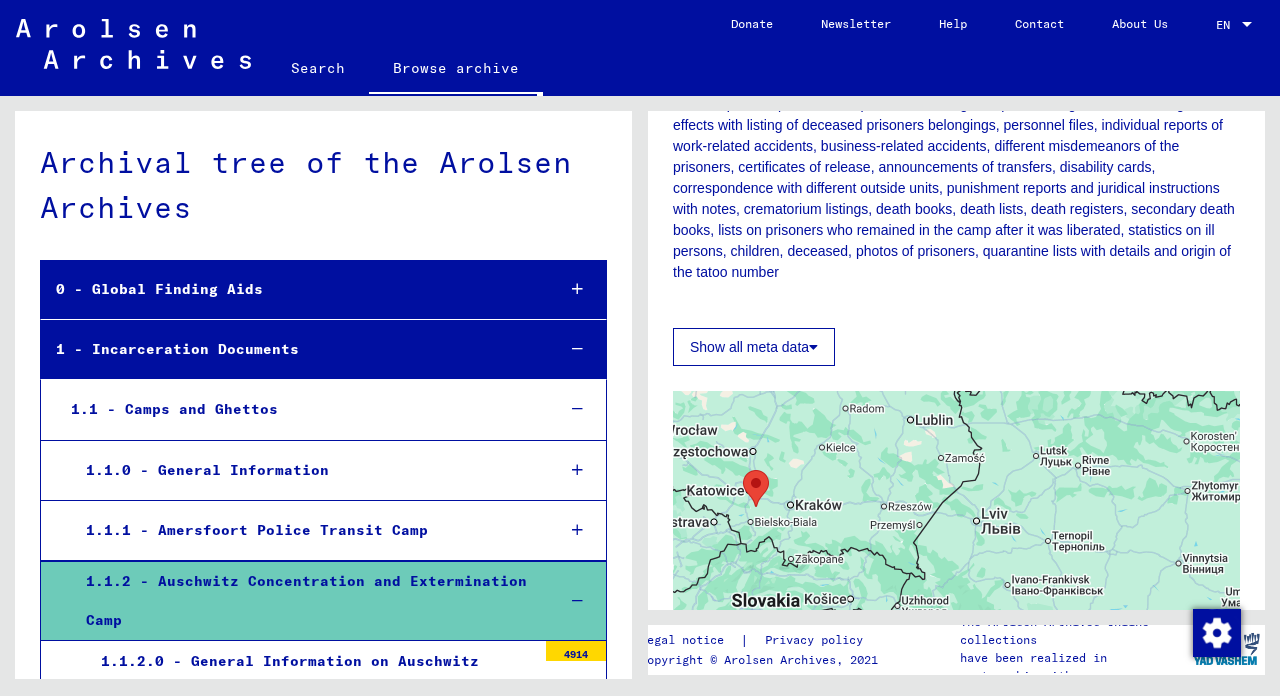 click on "1 - Incarceration Documents" at bounding box center [290, 349] 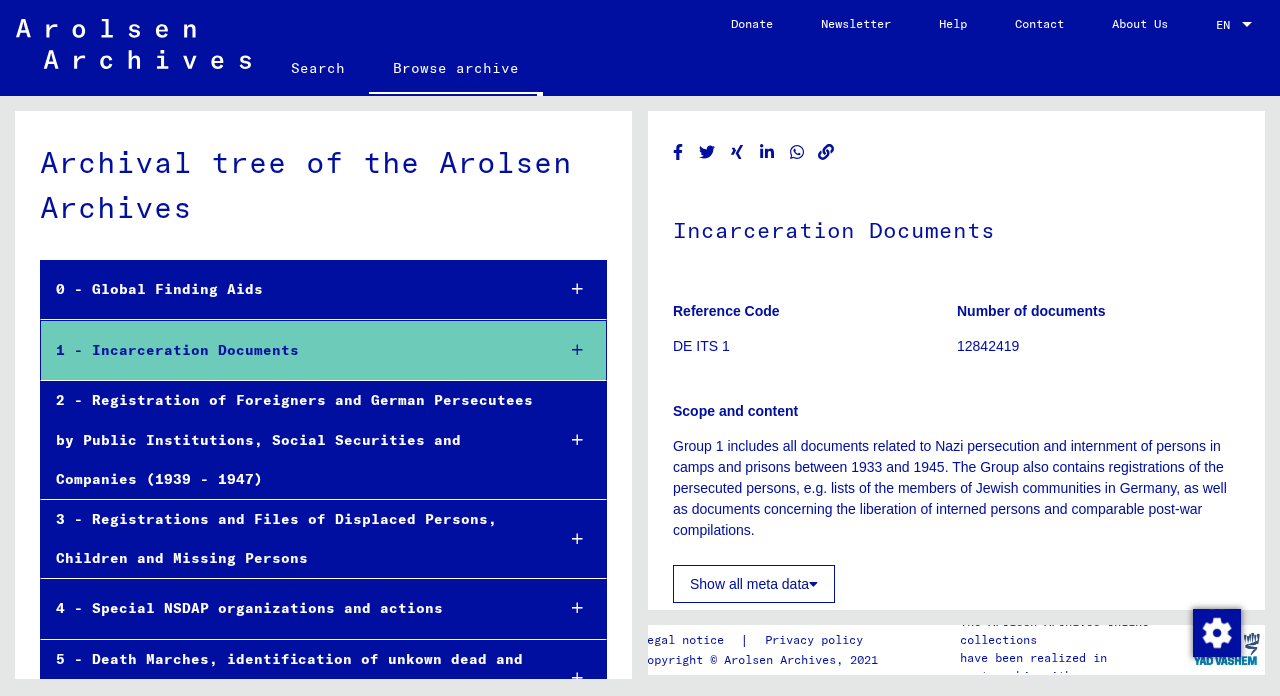 click on "2 - Registration of Foreigners and German Persecutees by Public Institutions, Social Securities and Companies (1939 - 1947)" at bounding box center [290, 440] 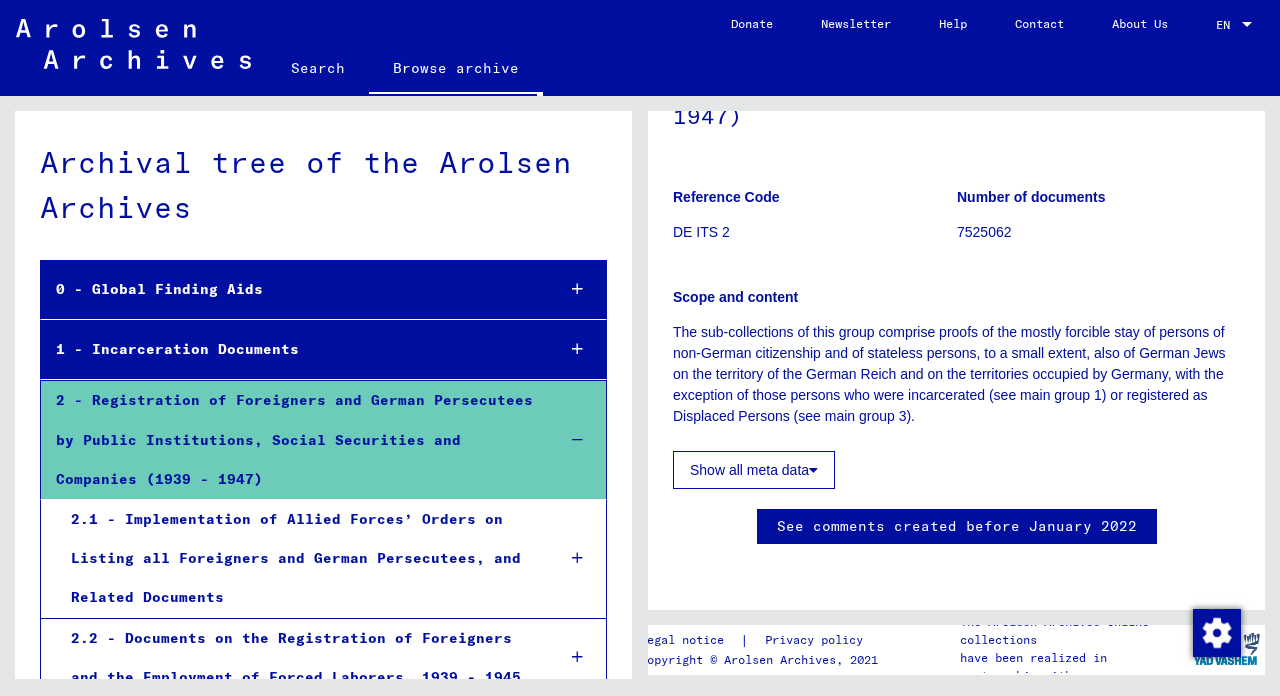 scroll, scrollTop: 228, scrollLeft: 0, axis: vertical 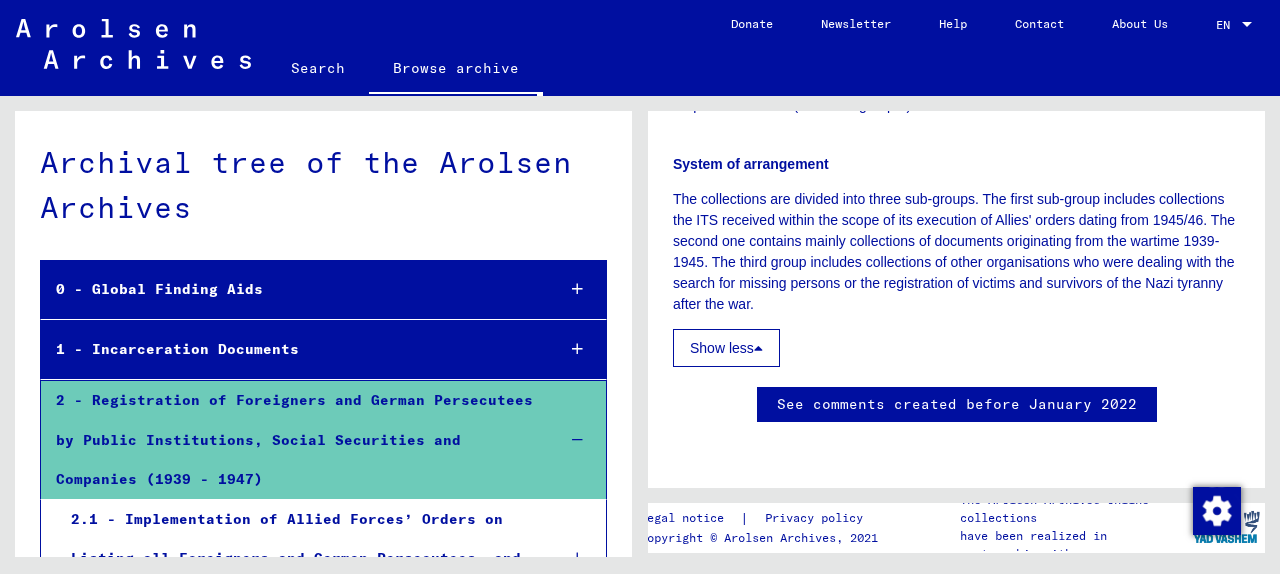 click on "2 - Registration of Foreigners and German Persecutees by Public Institutions, Social Securities and Companies (1939 - 1947)" at bounding box center (290, 440) 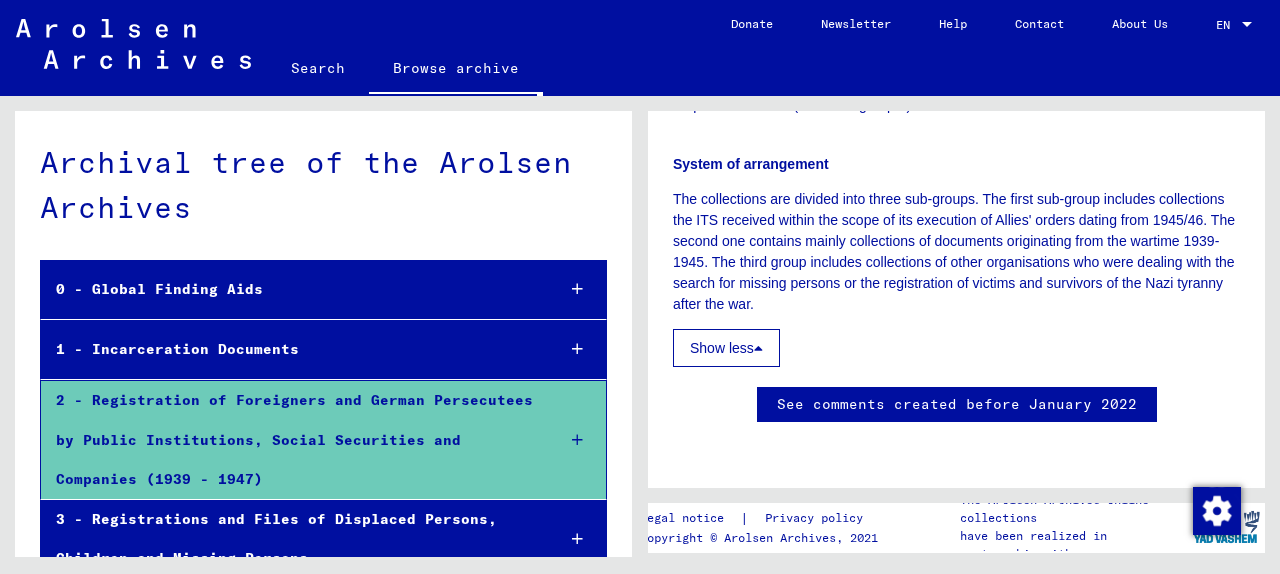 click on "2 - Registration of Foreigners and German Persecutees by Public Institutions, Social Securities and Companies (1939 - 1947)" at bounding box center (290, 440) 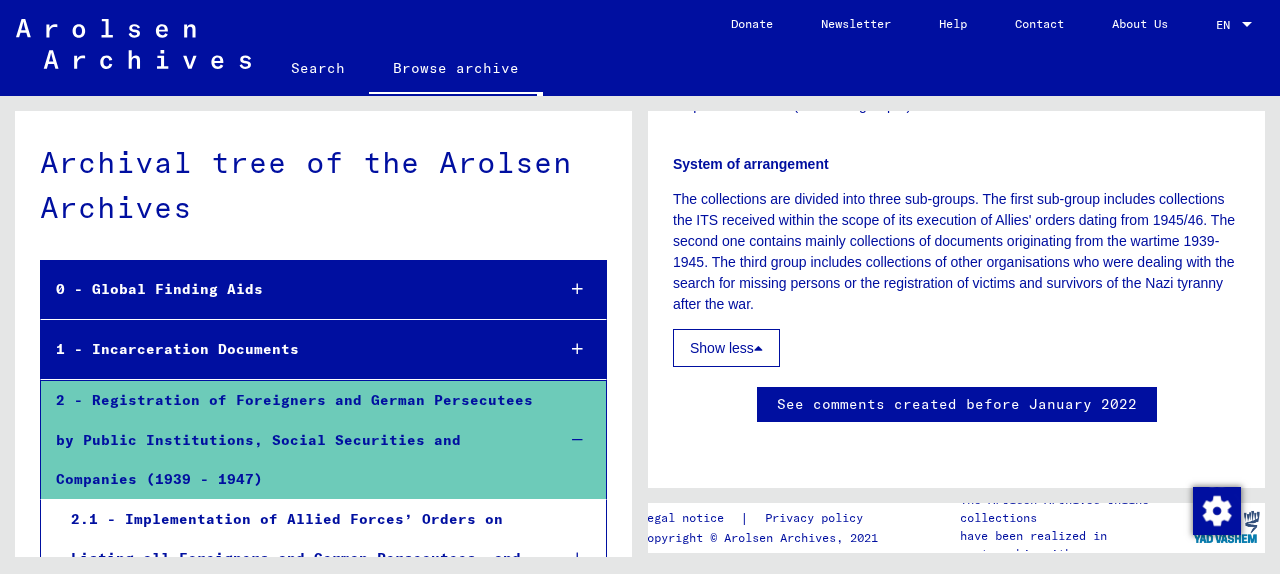 click on "2 - Registration of Foreigners and German Persecutees by Public Institutions, Social Securities and Companies (1939 - 1947)" at bounding box center [290, 440] 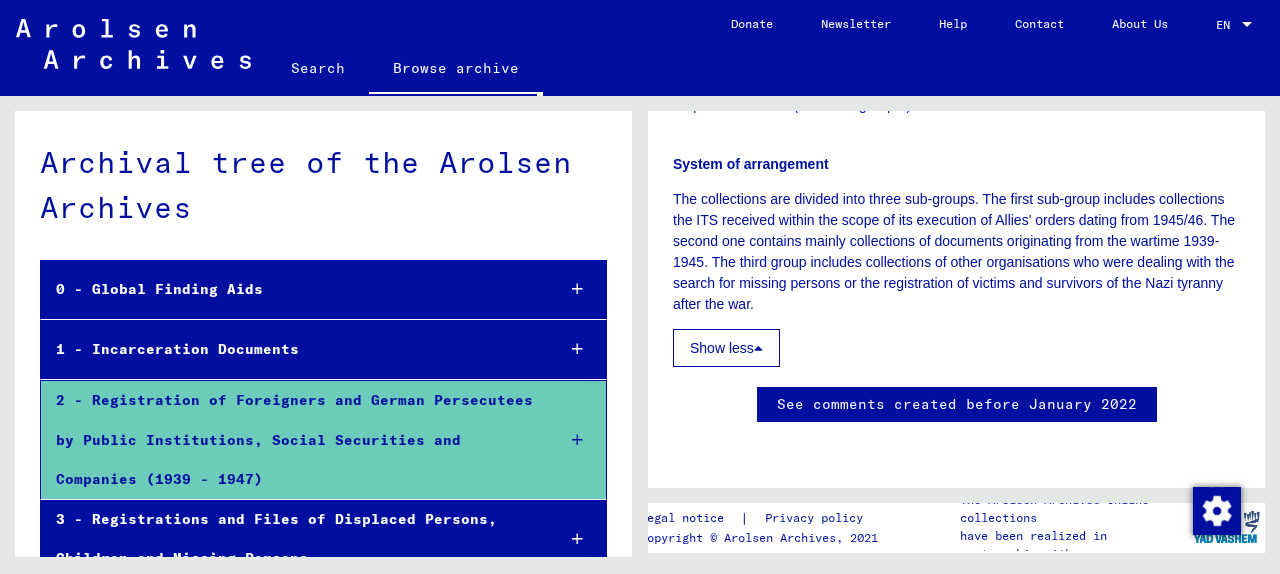 click on "2 - Registration of Foreigners and German Persecutees by Public Institutions, Social Securities and Companies (1939 - 1947)" at bounding box center [290, 440] 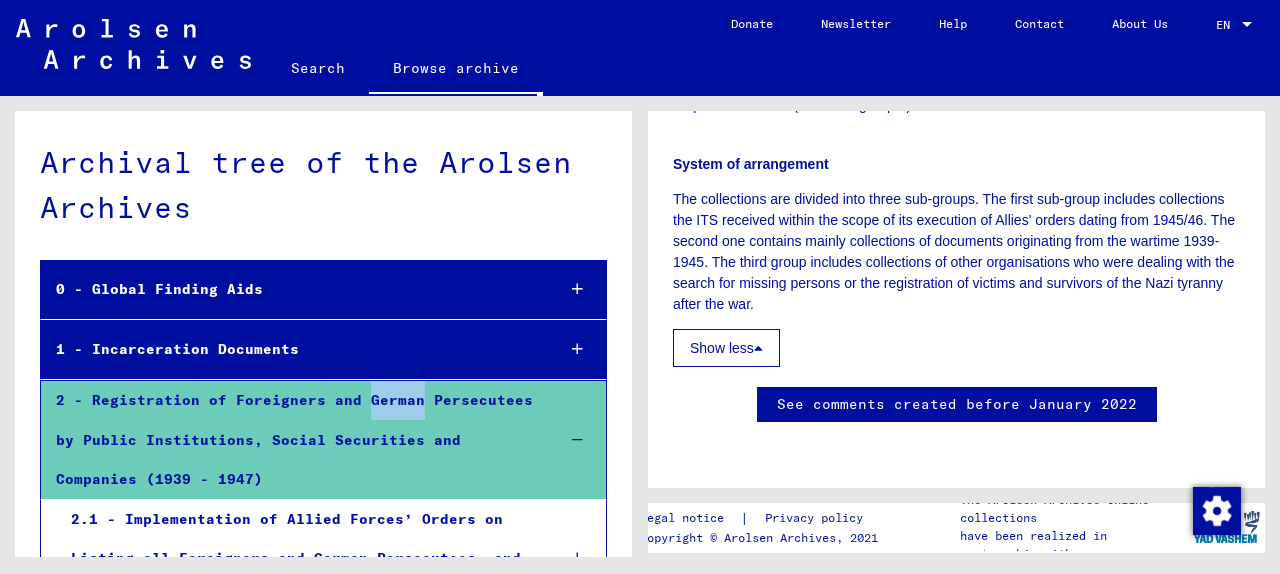 click on "2 - Registration of Foreigners and German Persecutees by Public Institutions, Social Securities and Companies (1939 - 1947)" at bounding box center (290, 440) 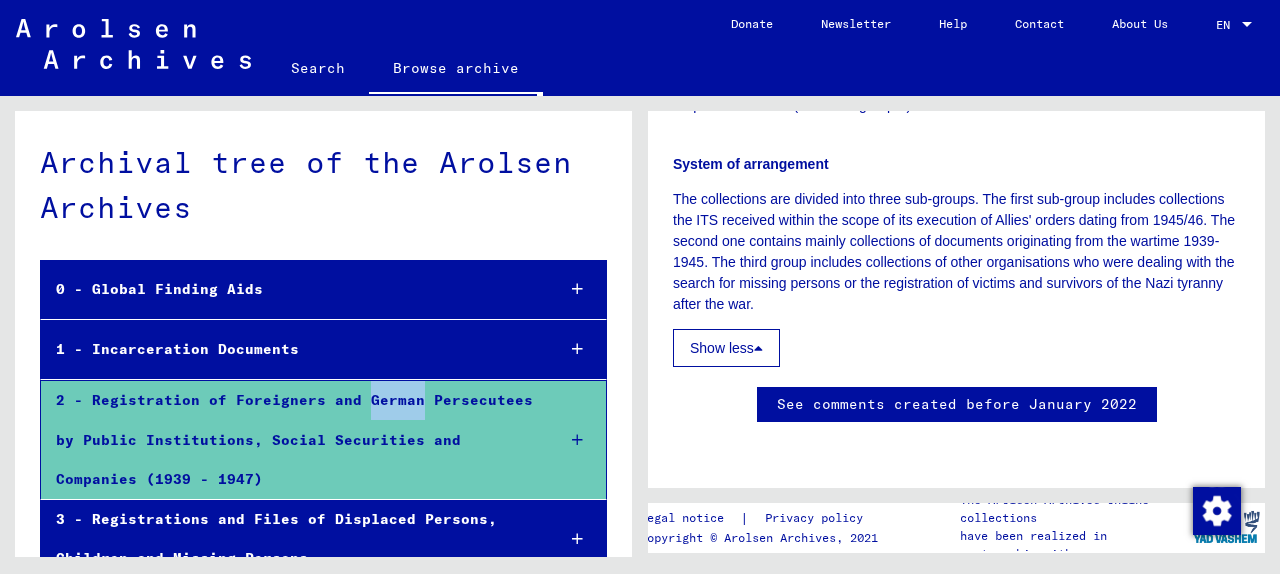 click on "2 - Registration of Foreigners and German Persecutees by Public Institutions, Social Securities and Companies (1939 - 1947)" at bounding box center (290, 440) 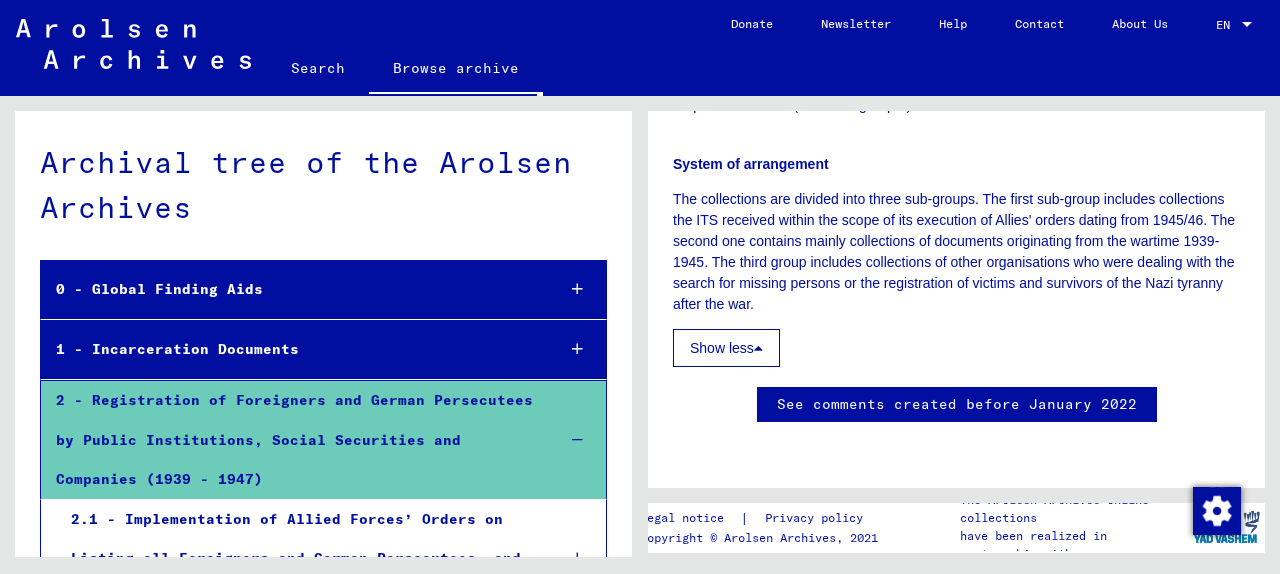 click on "2 - Registration of Foreigners and German Persecutees by Public Institutions, Social Securities and Companies (1939 - 1947)" at bounding box center [290, 440] 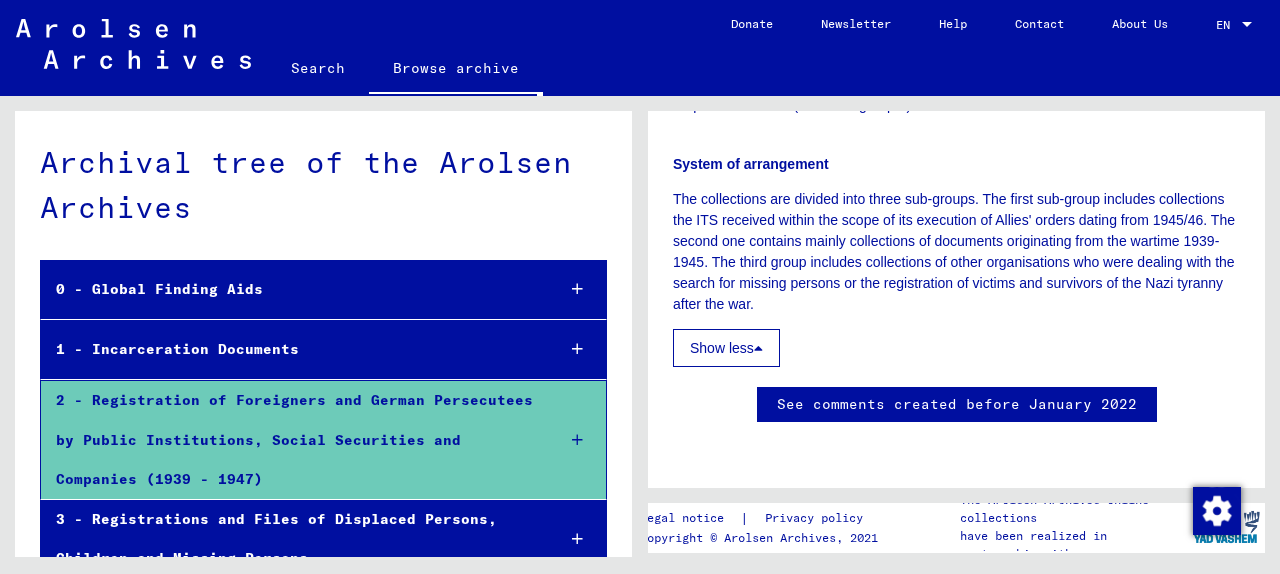 click on "2 - Registration of Foreigners and German Persecutees by Public Institutions, Social Securities and Companies (1939 - 1947)" at bounding box center (290, 440) 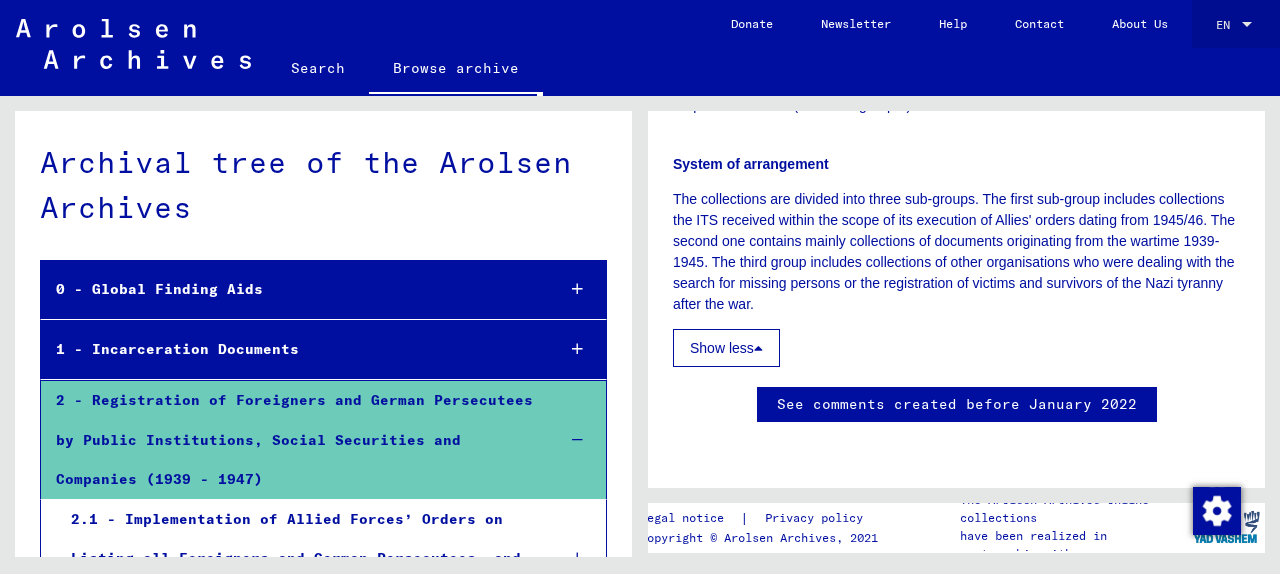 click at bounding box center [1247, 24] 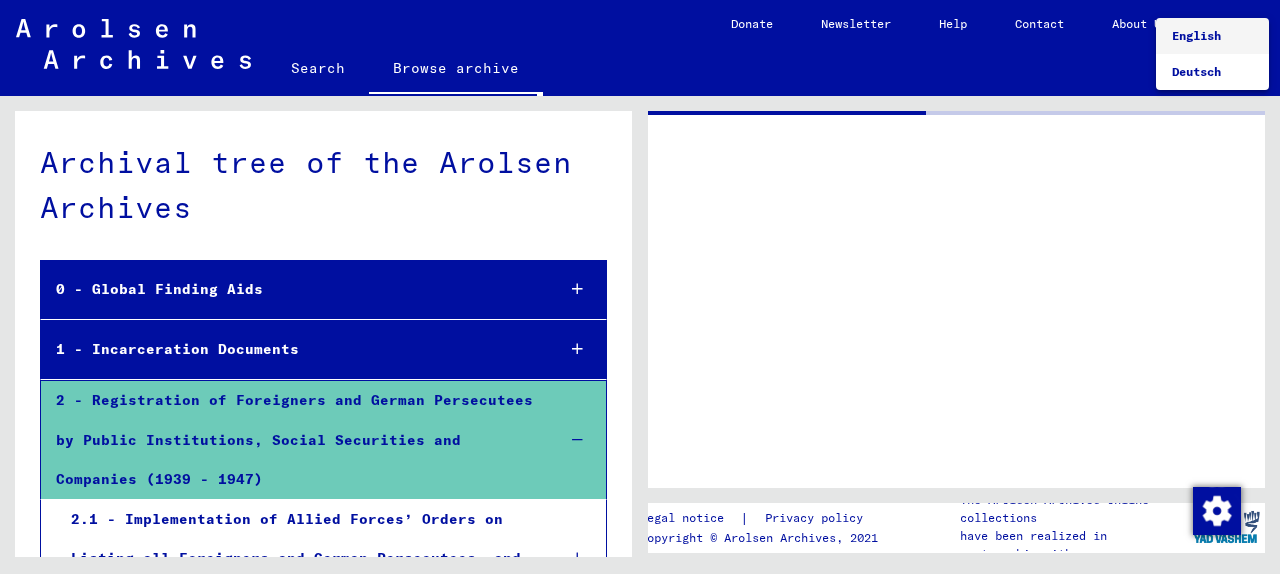 scroll, scrollTop: 0, scrollLeft: 0, axis: both 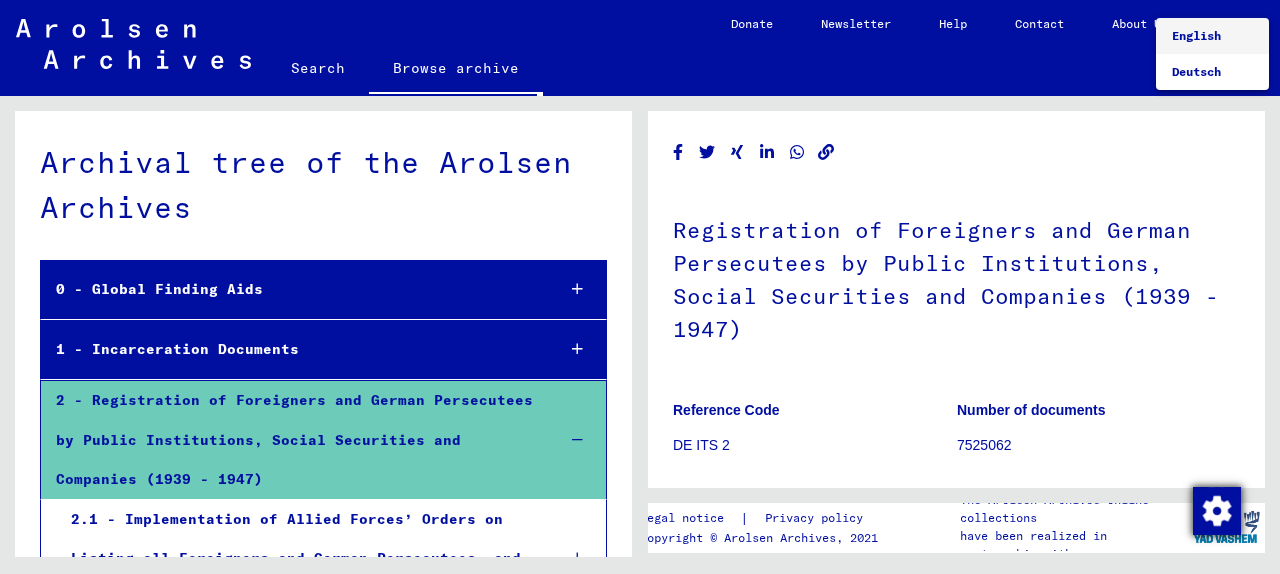 click at bounding box center [1217, 511] 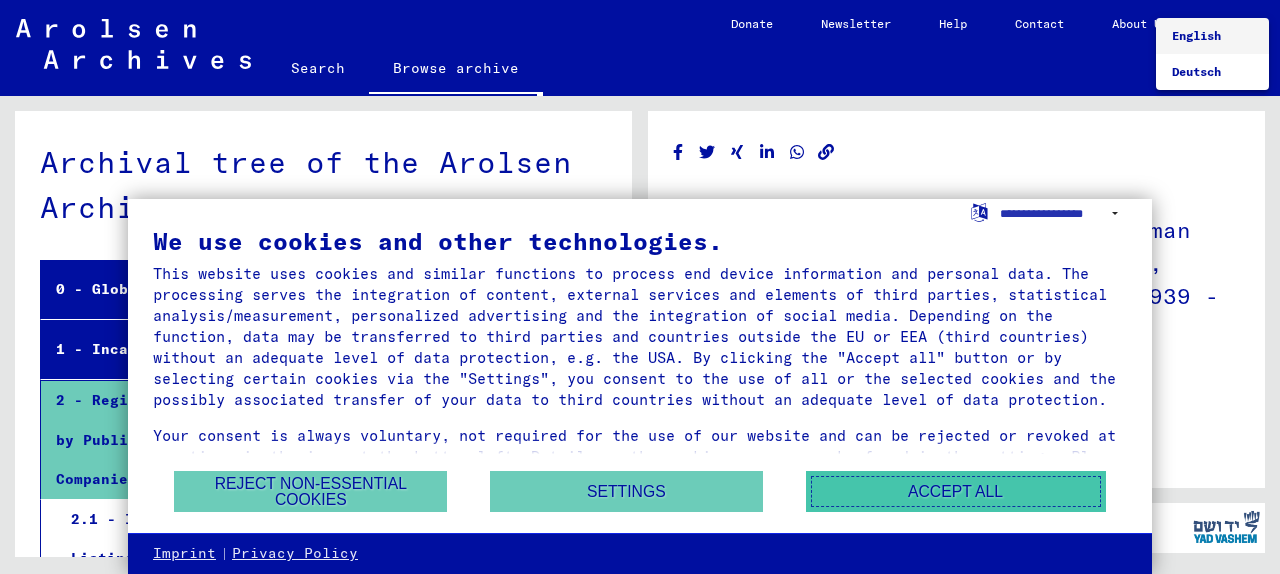 click on "Accept all" at bounding box center [956, 491] 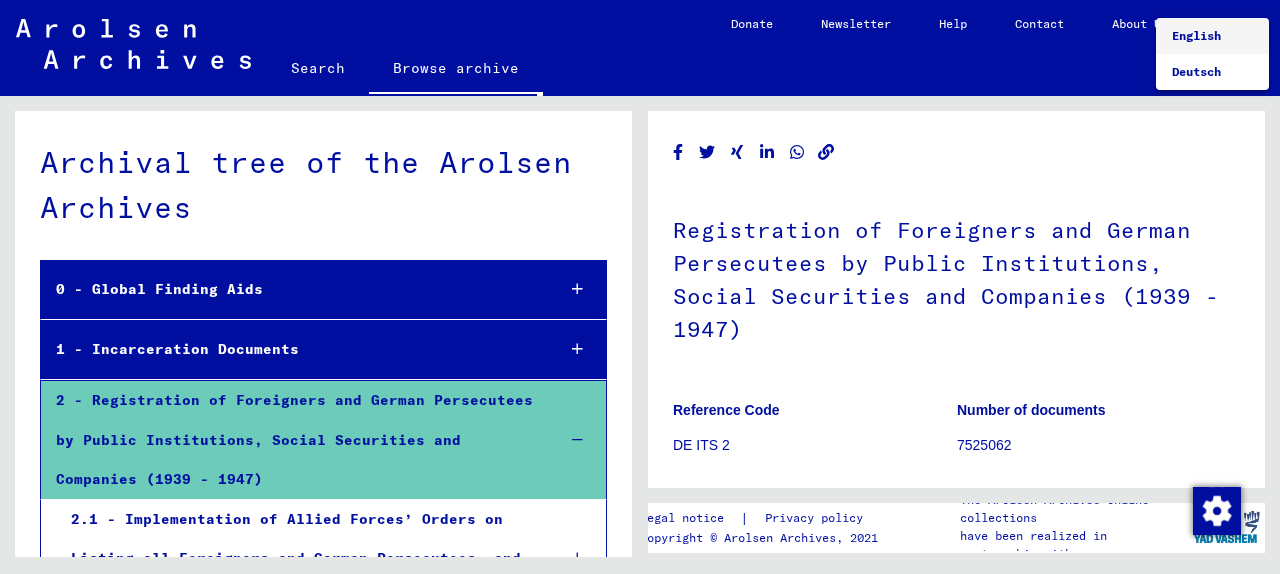 click at bounding box center (640, 287) 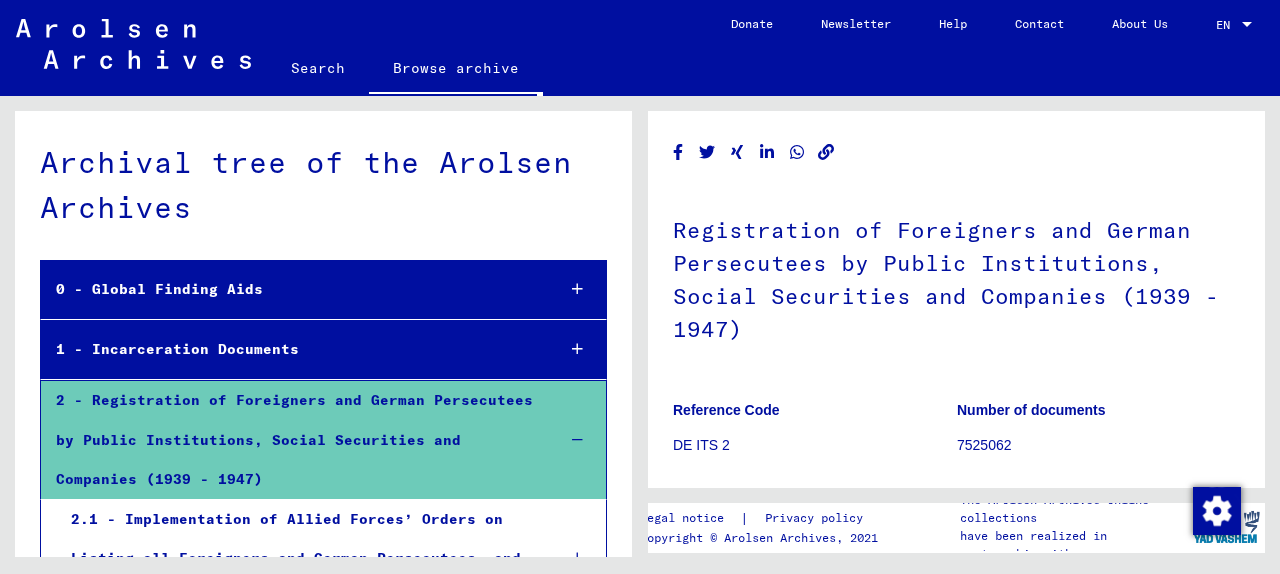click on "2 - Registration of Foreigners and German Persecutees by Public Institutions, Social Securities and Companies (1939 - 1947)" at bounding box center (290, 440) 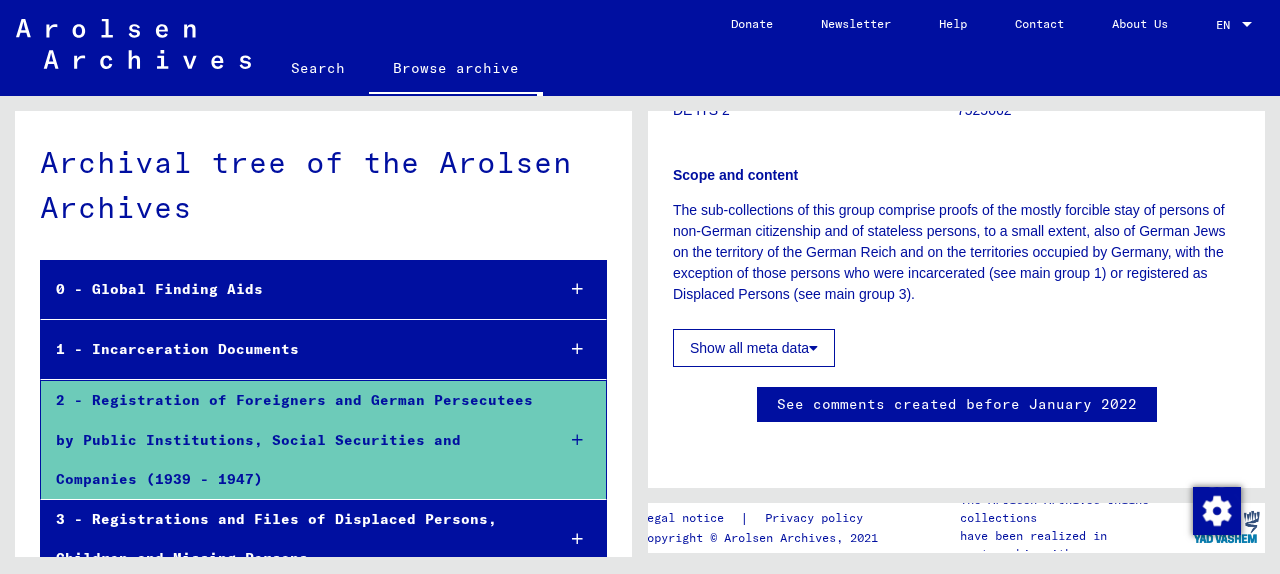 scroll, scrollTop: 1006, scrollLeft: 0, axis: vertical 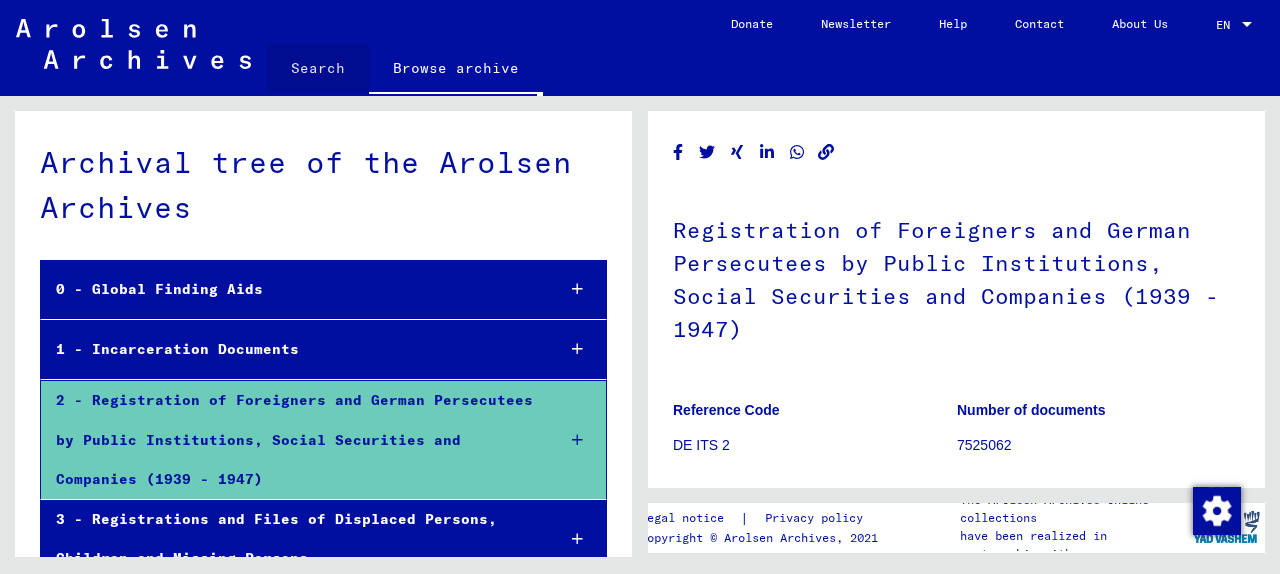 click on "Search" 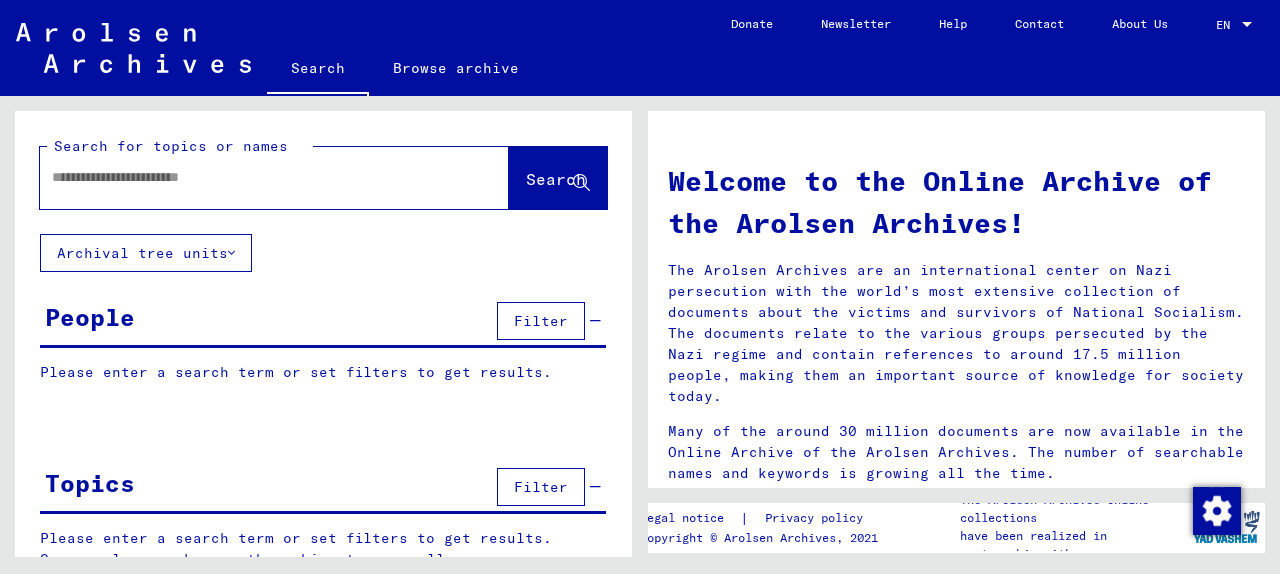 click on "Search" 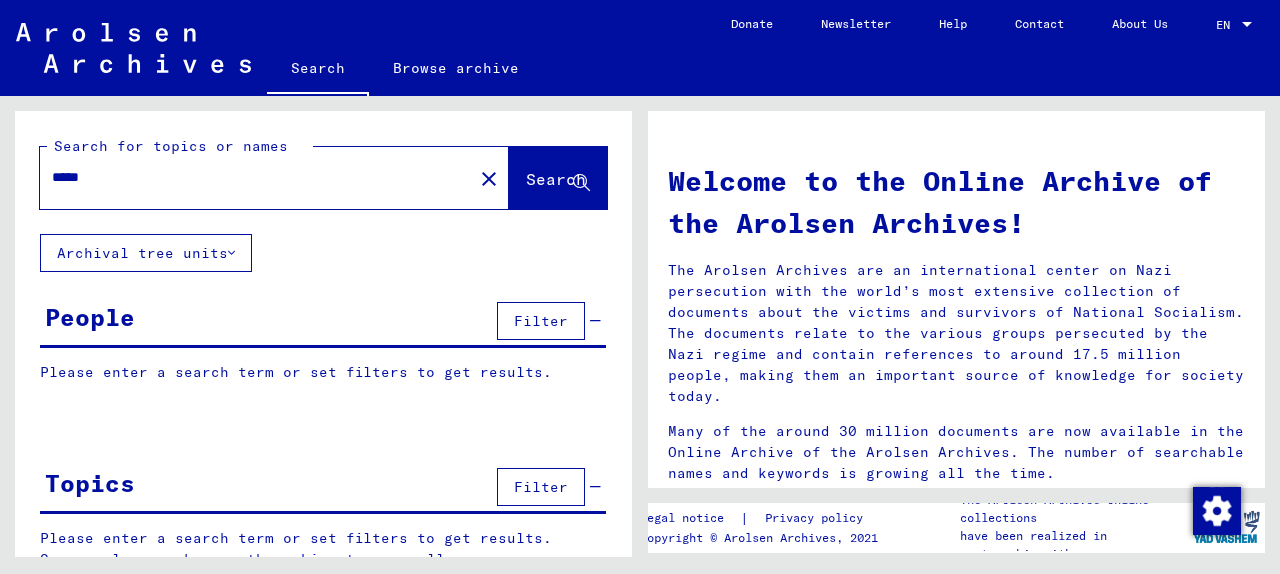 type on "*****" 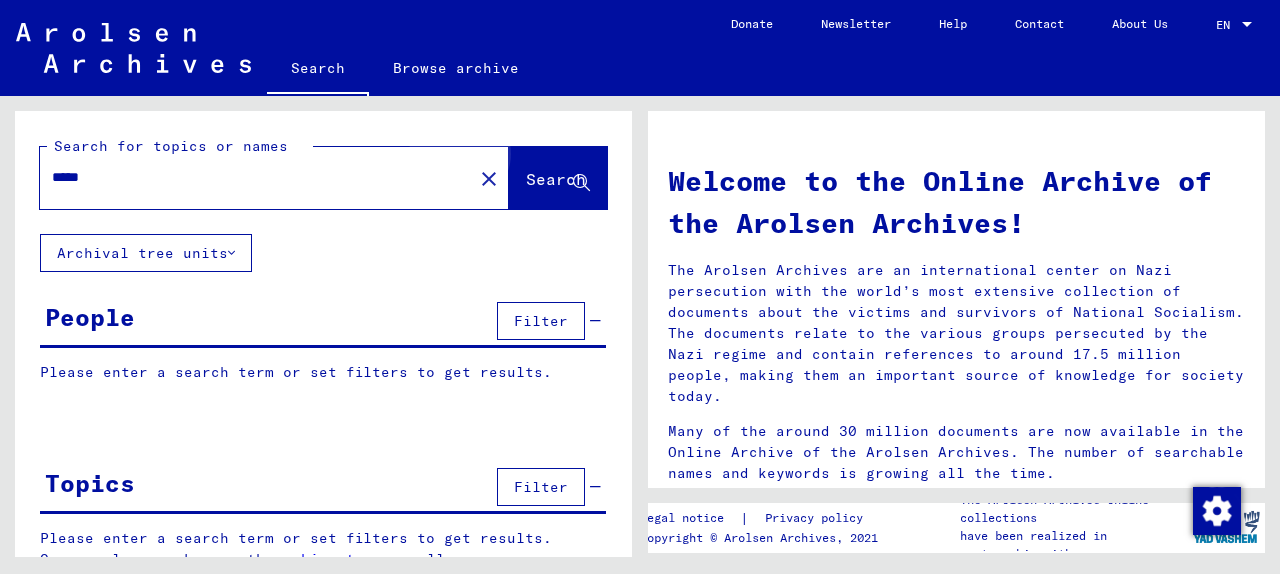 click on "Search" 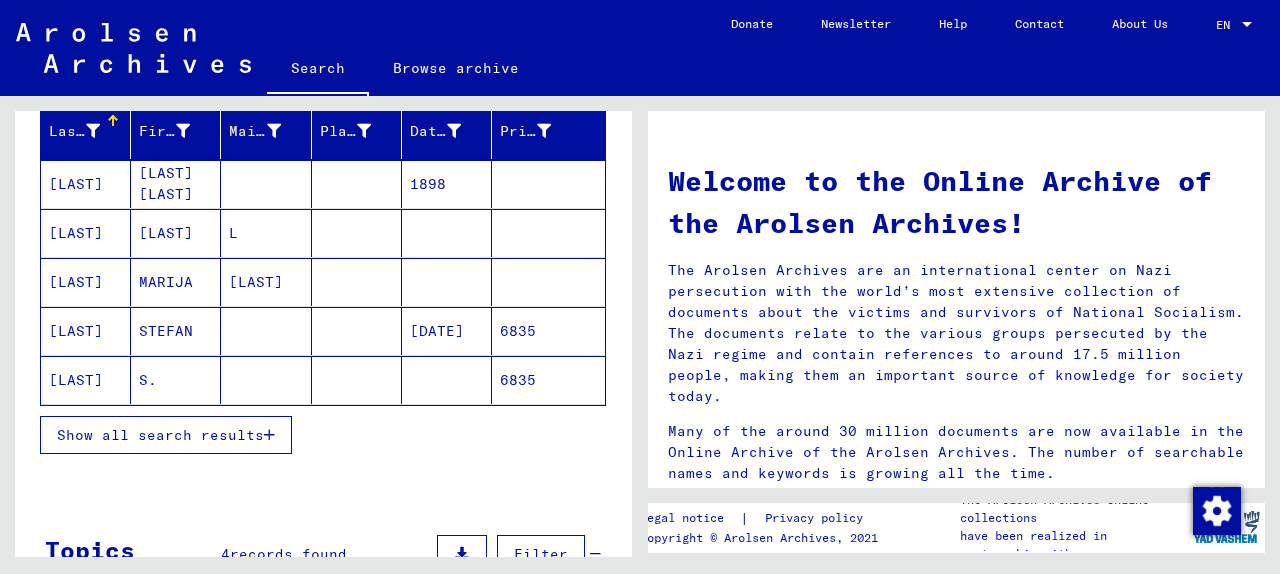 scroll, scrollTop: 246, scrollLeft: 0, axis: vertical 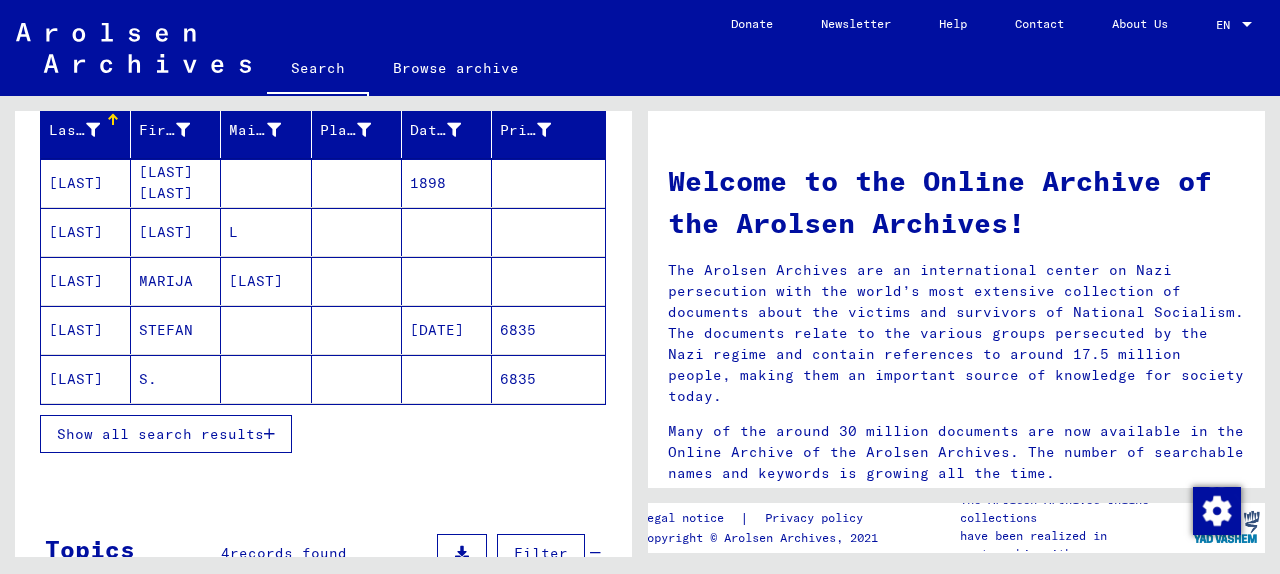 click on "STEFAN" at bounding box center (176, 379) 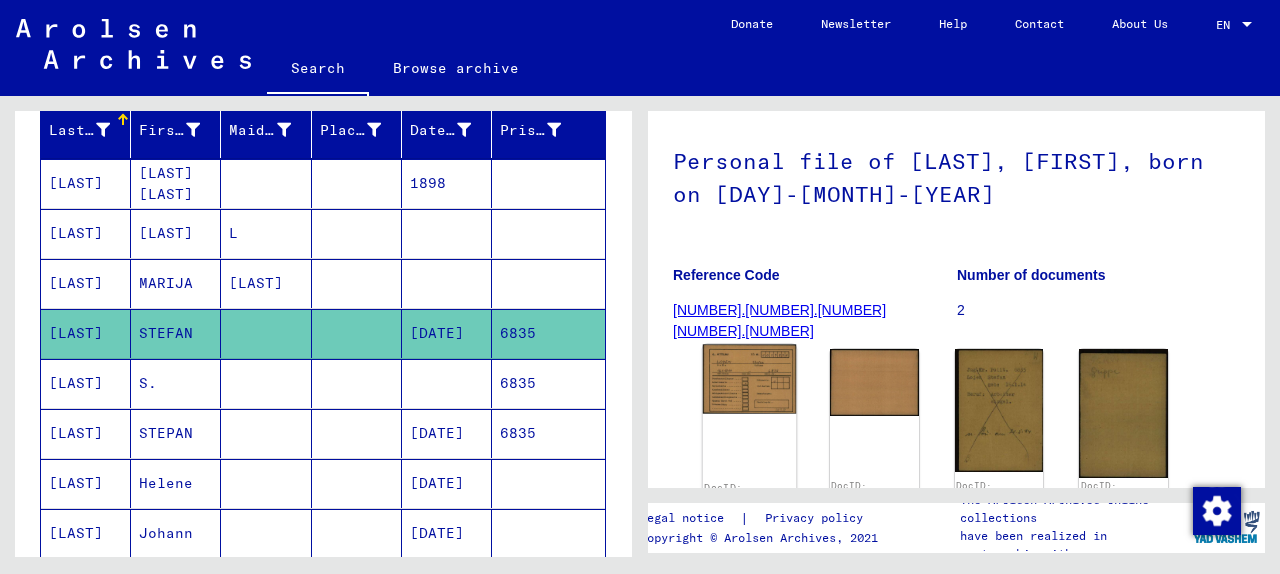 scroll, scrollTop: 117, scrollLeft: 0, axis: vertical 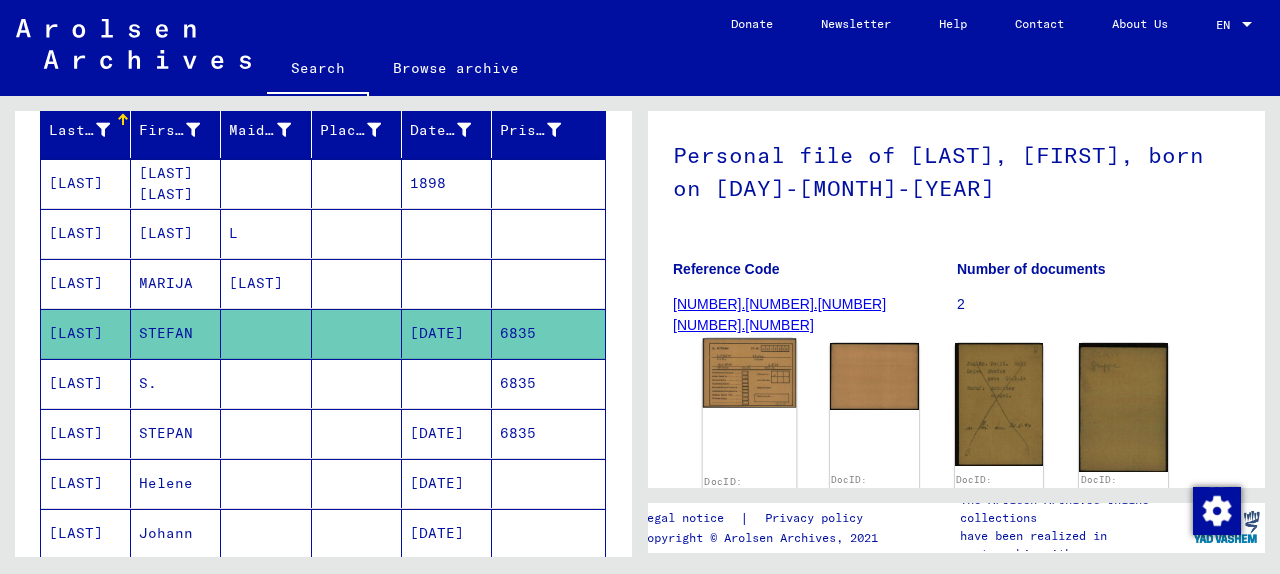 click 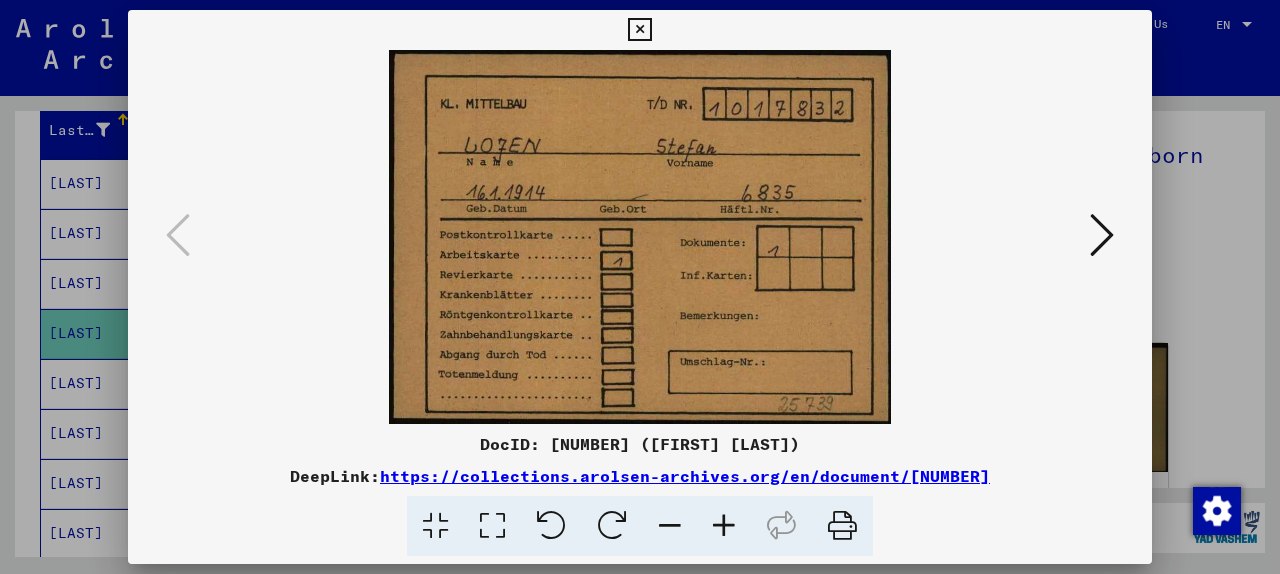 scroll, scrollTop: 0, scrollLeft: 0, axis: both 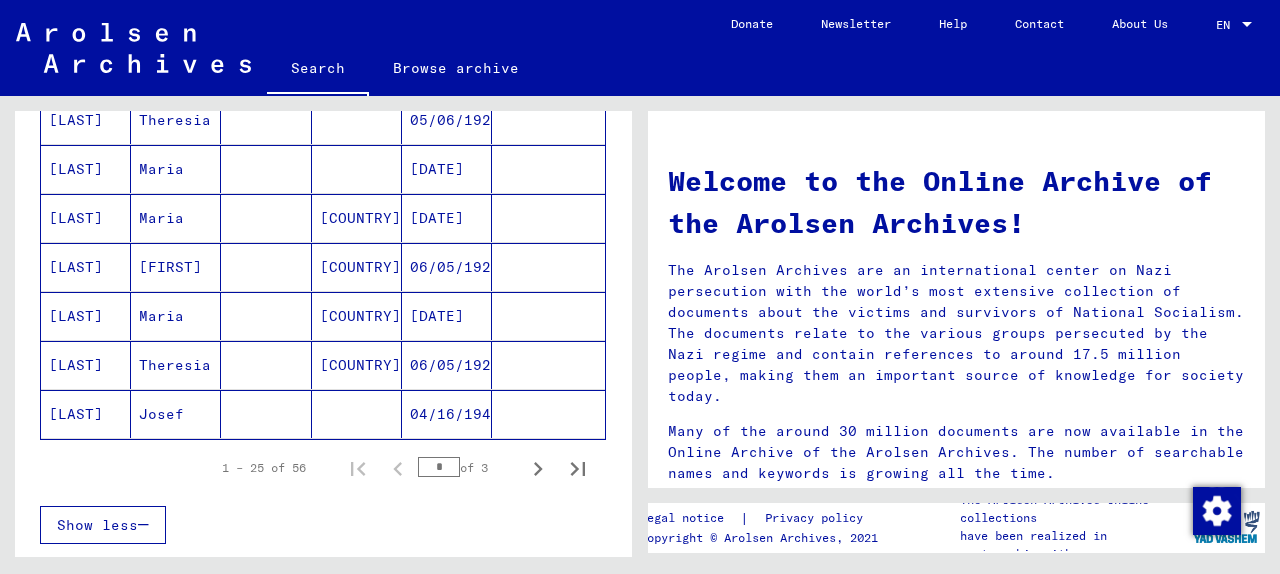 click on "Josef" 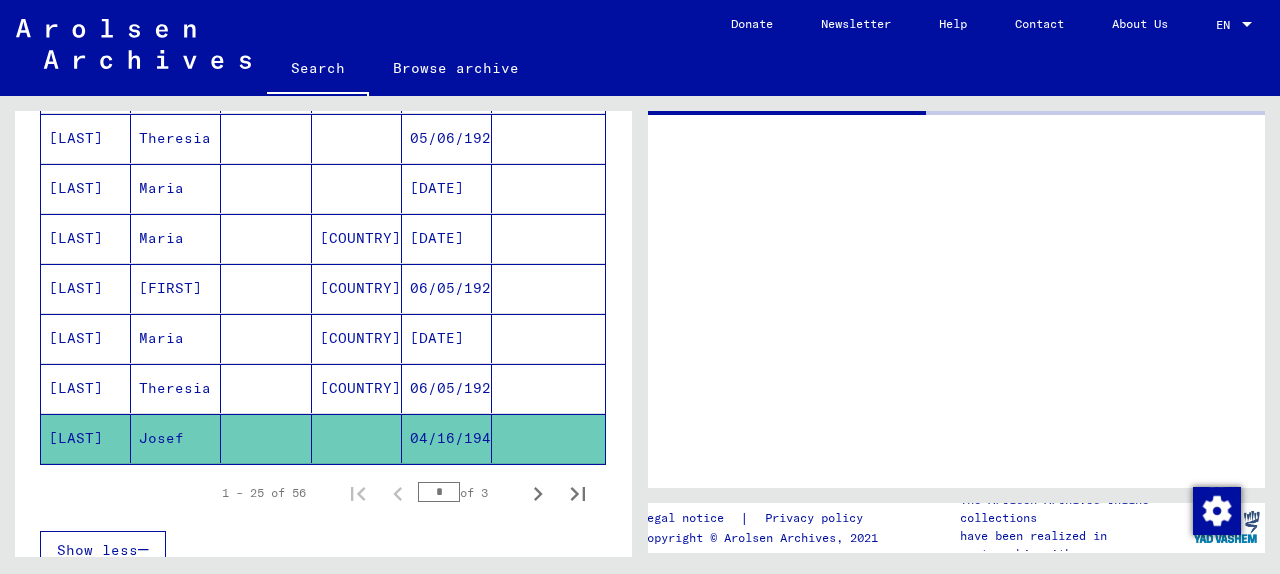 scroll, scrollTop: 1209, scrollLeft: 0, axis: vertical 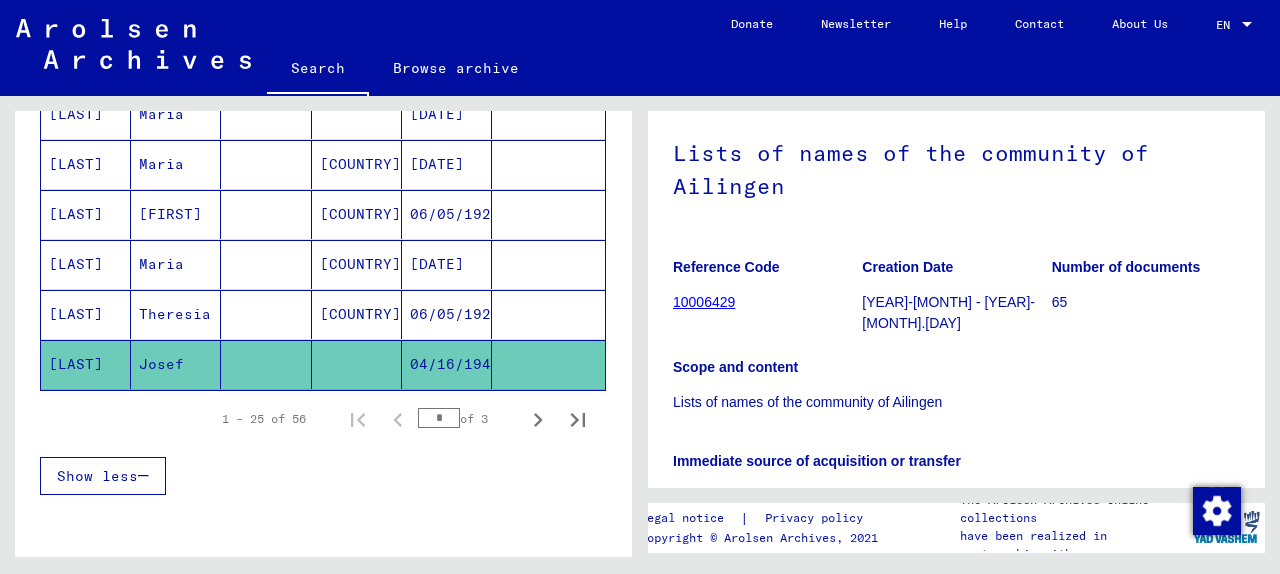 click on "[LAST]" 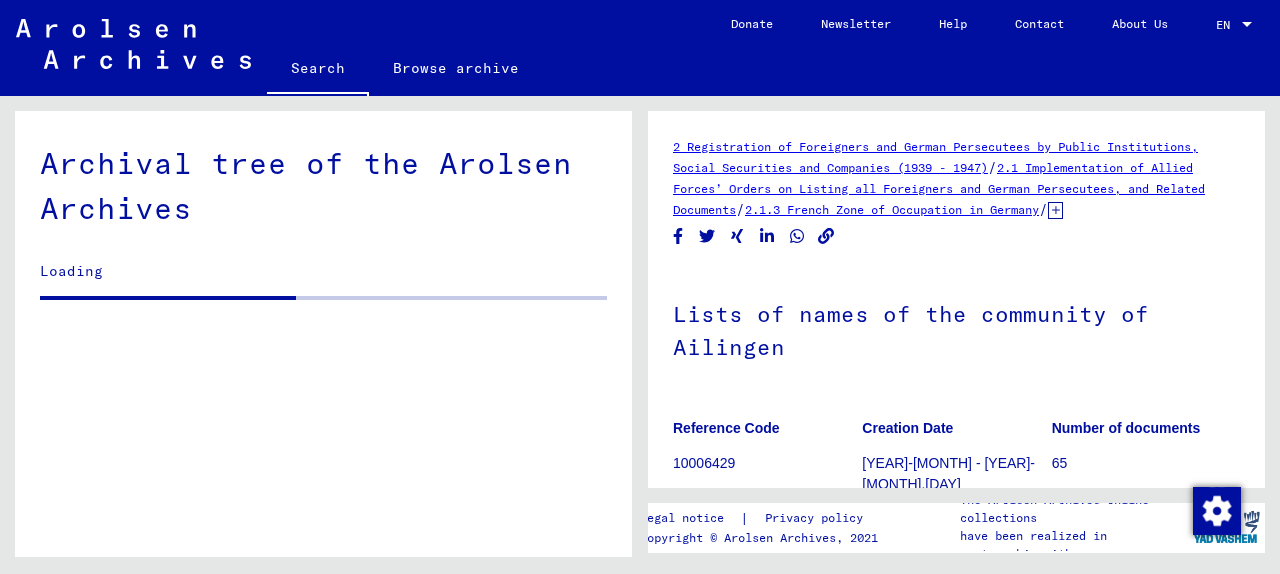 scroll, scrollTop: 4398, scrollLeft: 0, axis: vertical 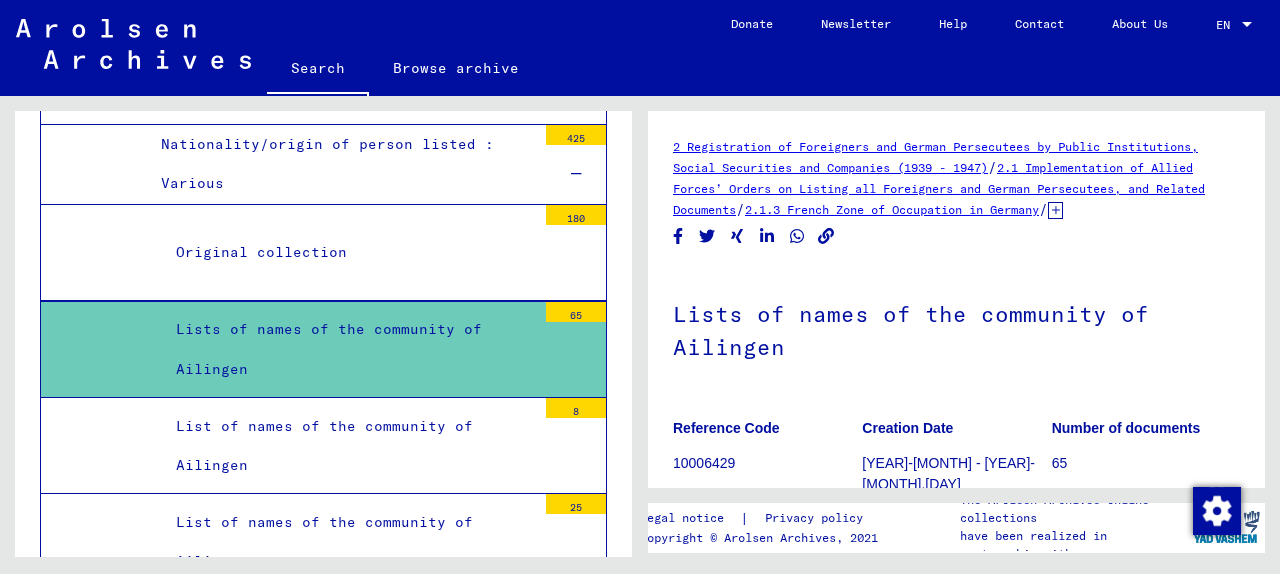 click on "Lists of names of the community of Ailingen" at bounding box center [348, 349] 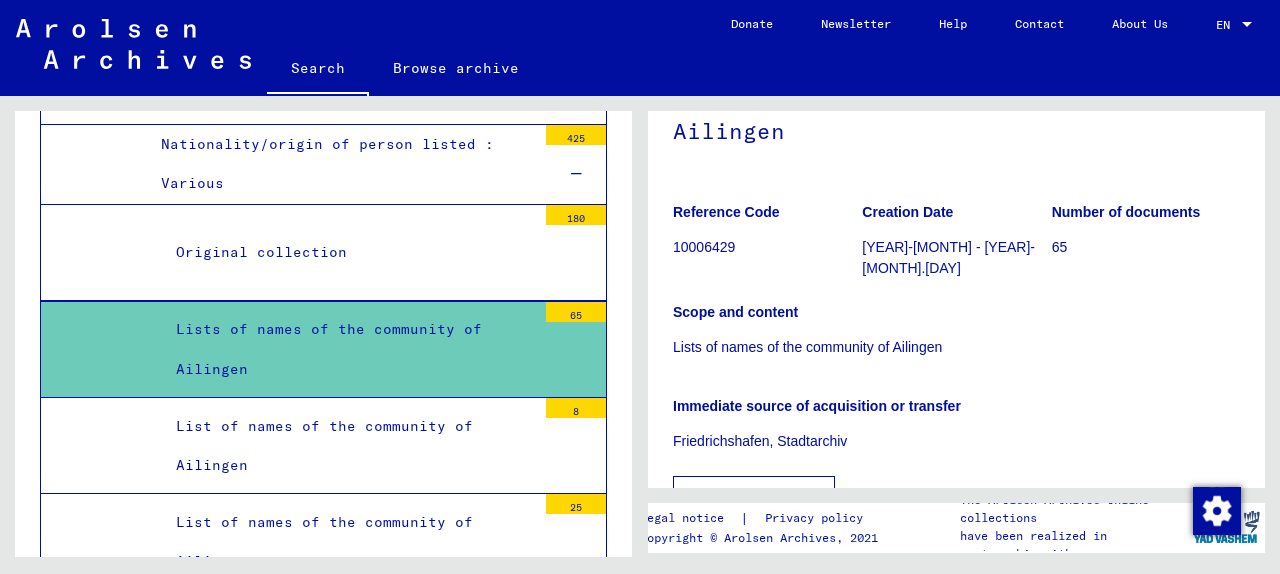 scroll, scrollTop: 0, scrollLeft: 0, axis: both 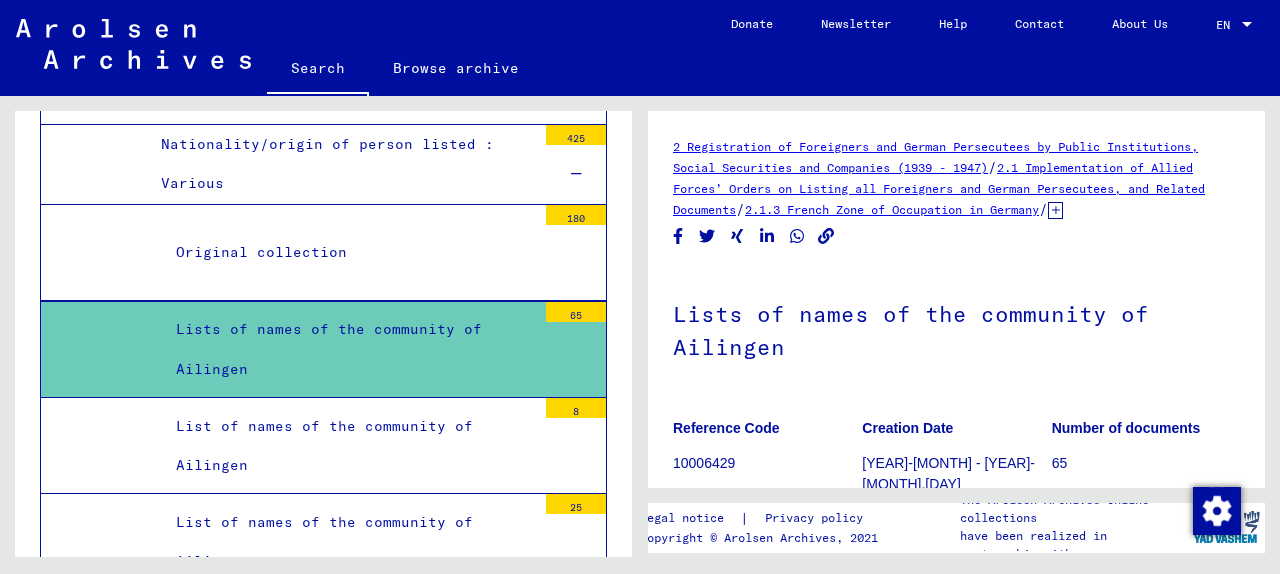 click on "Lists of names of the community of Ailingen" at bounding box center (348, 349) 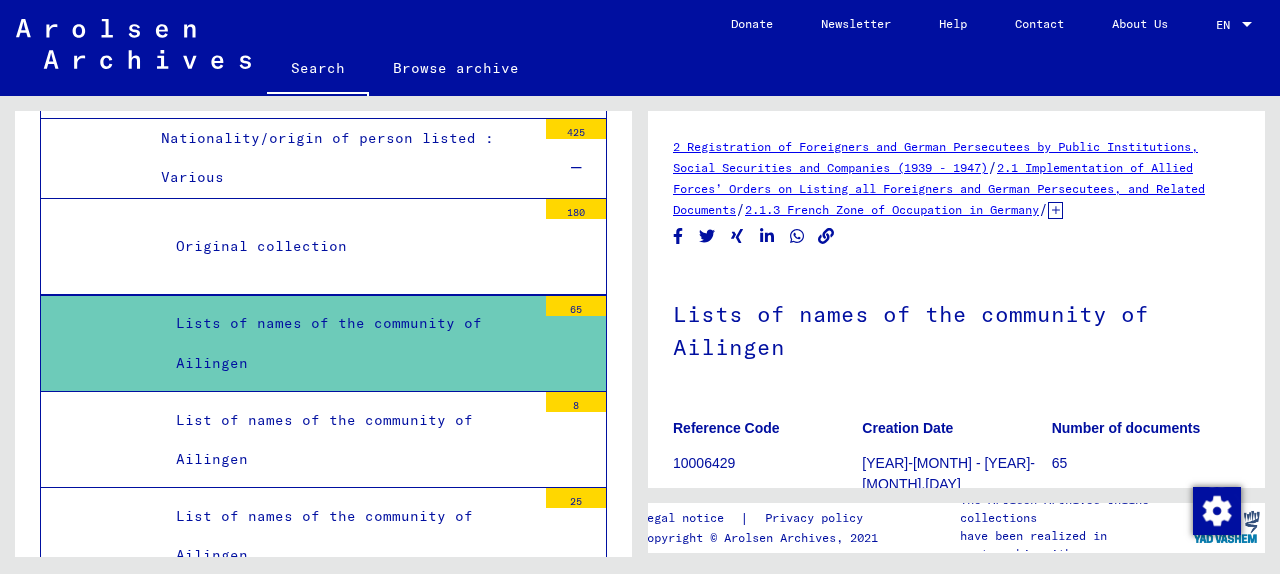 click on "List of names of the community of Ailingen" at bounding box center (348, 440) 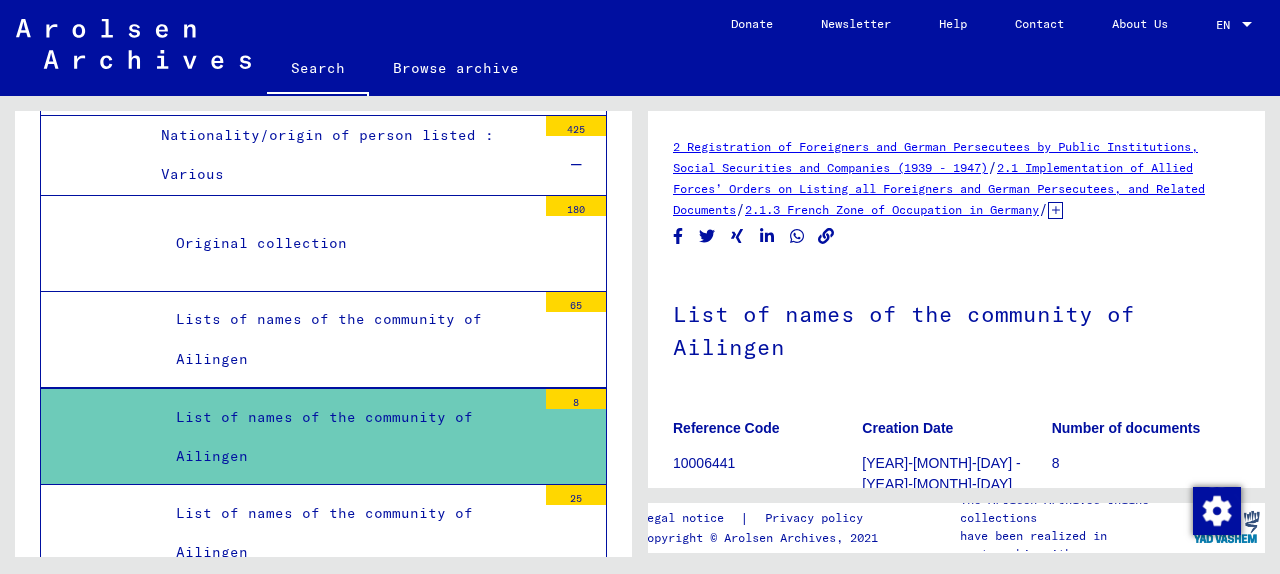 scroll, scrollTop: 0, scrollLeft: 0, axis: both 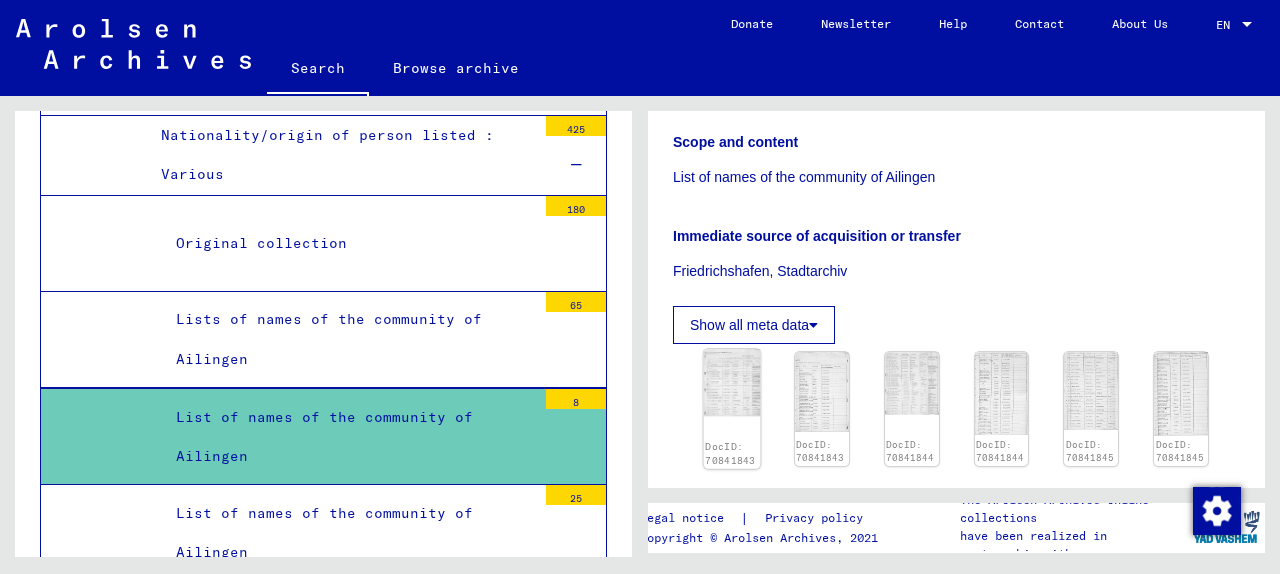 click 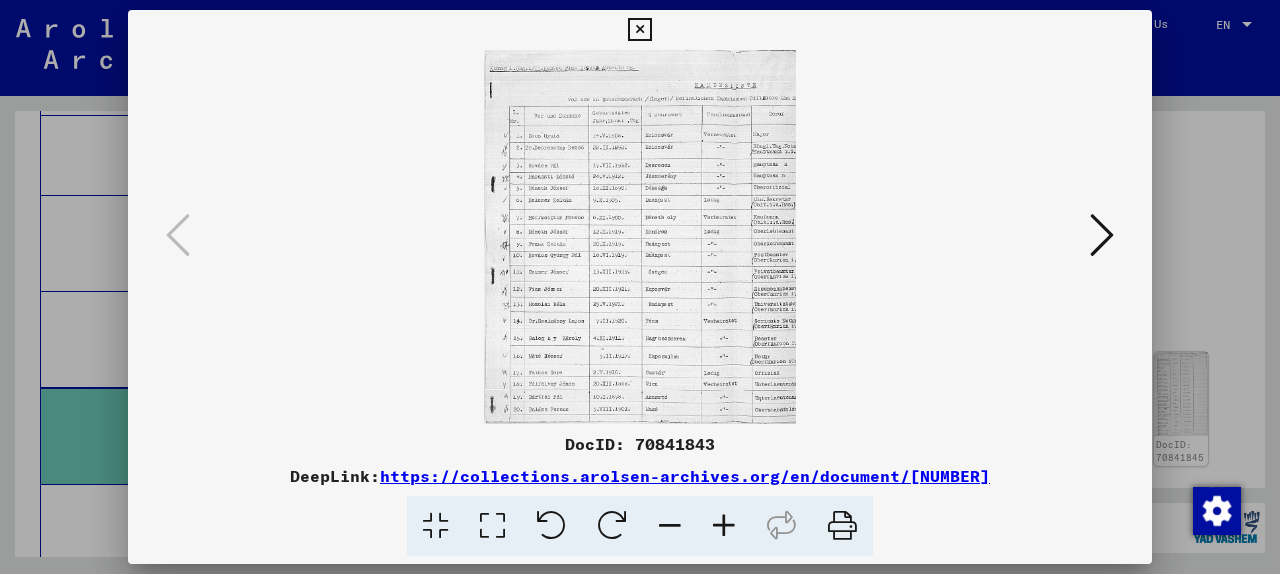 click on "https://collections.arolsen-archives.org/en/document/[NUMBER]" at bounding box center [685, 476] 